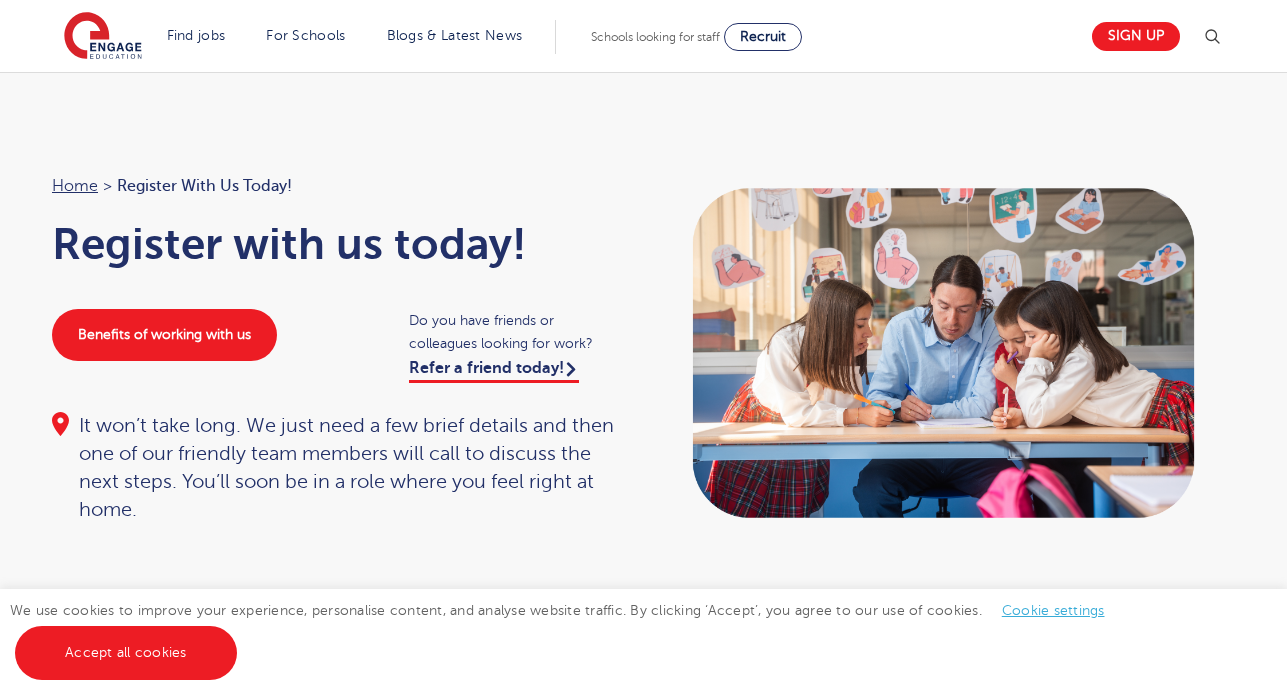 scroll, scrollTop: 0, scrollLeft: 0, axis: both 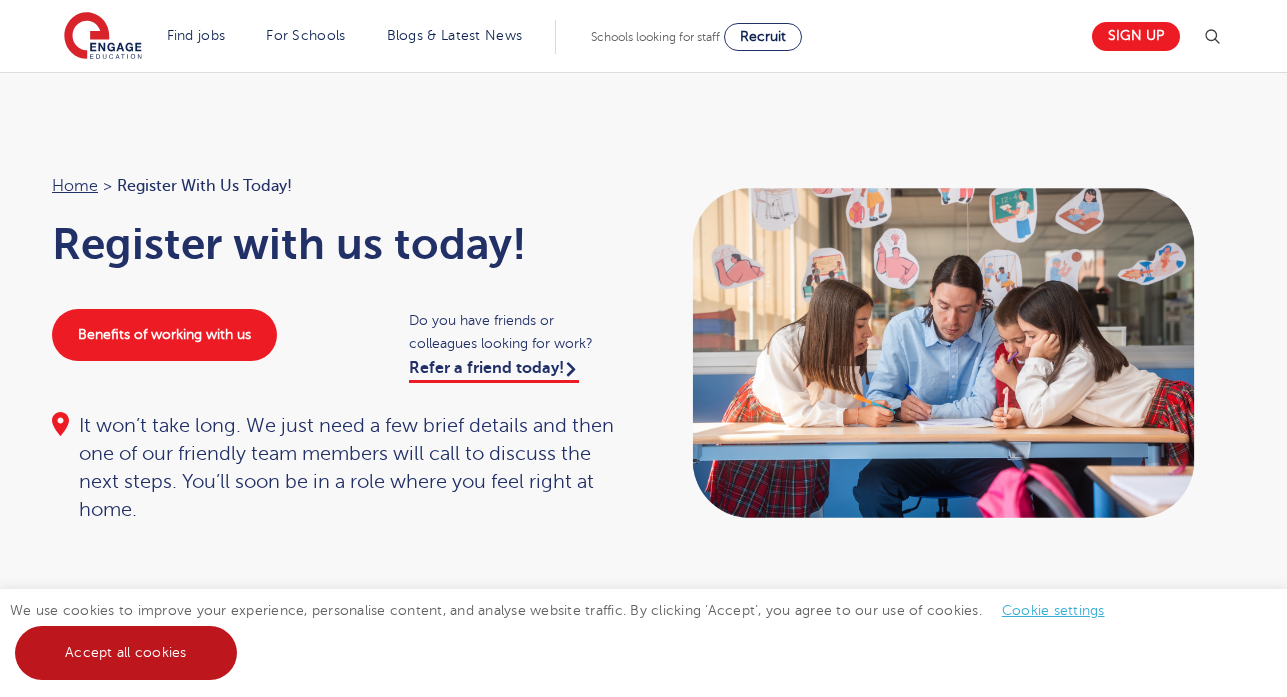 click on "Accept all cookies" at bounding box center [126, 653] 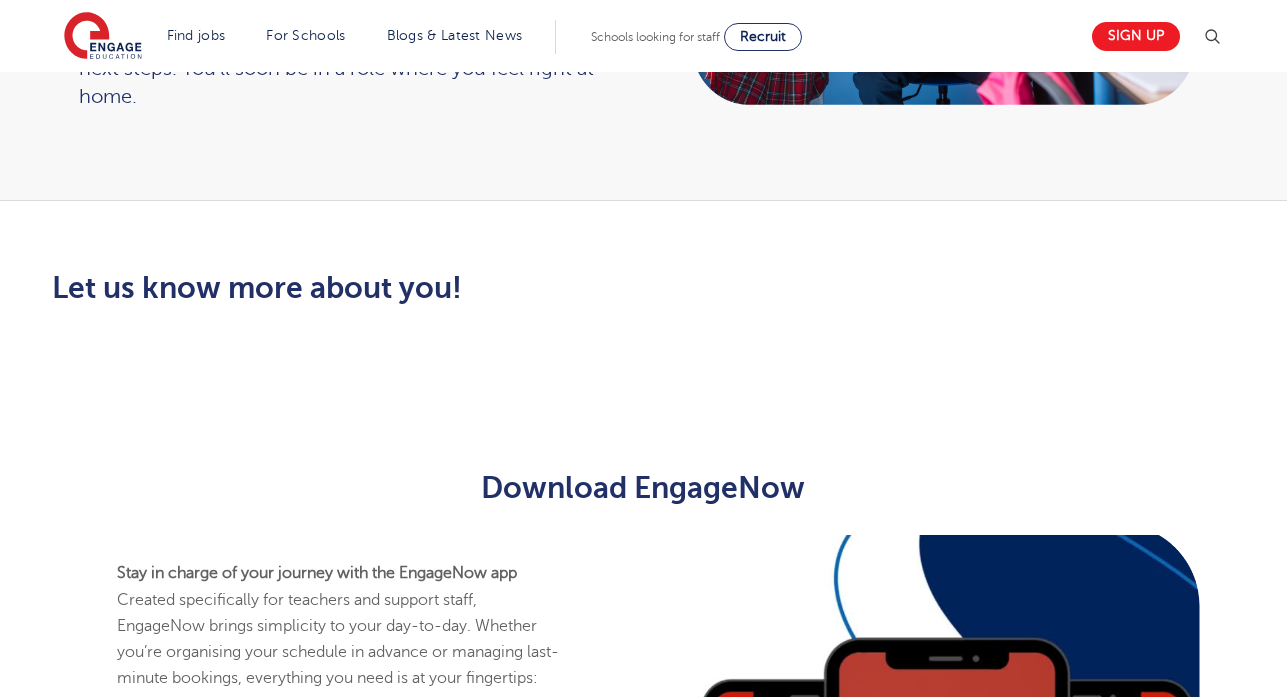 scroll, scrollTop: 440, scrollLeft: 0, axis: vertical 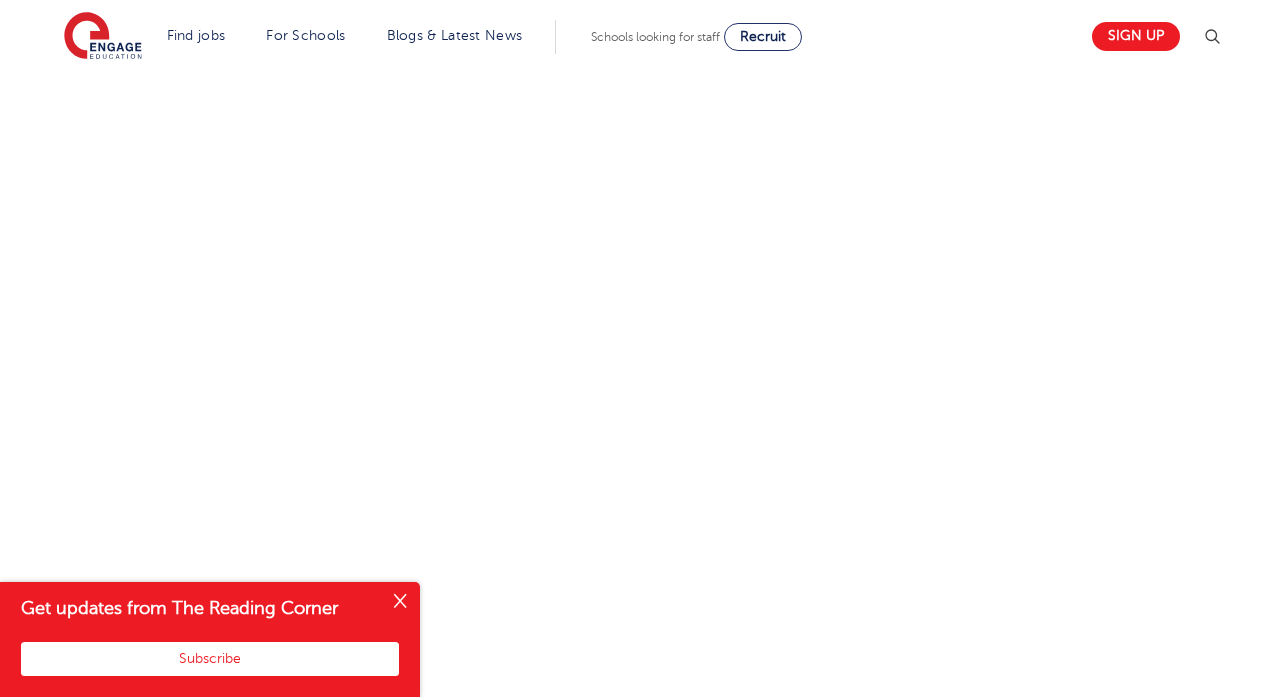 click at bounding box center (400, 602) 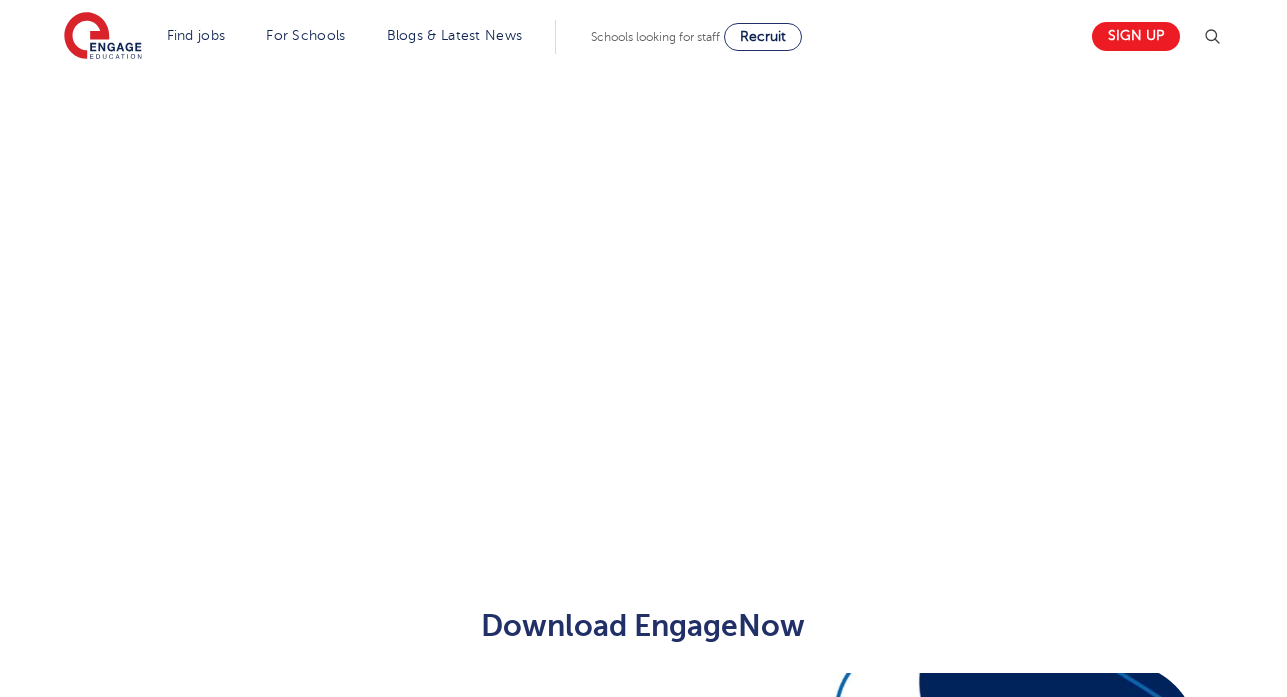 scroll, scrollTop: 1310, scrollLeft: 0, axis: vertical 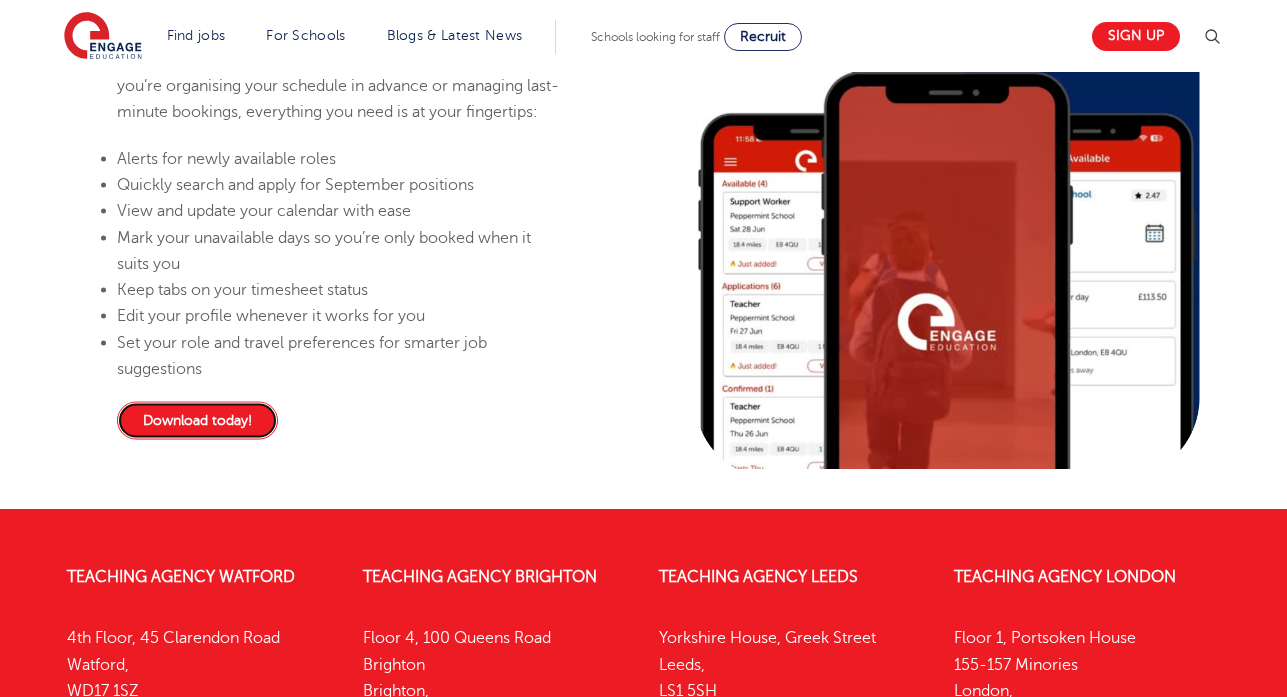click on "Download today!" at bounding box center [197, 421] 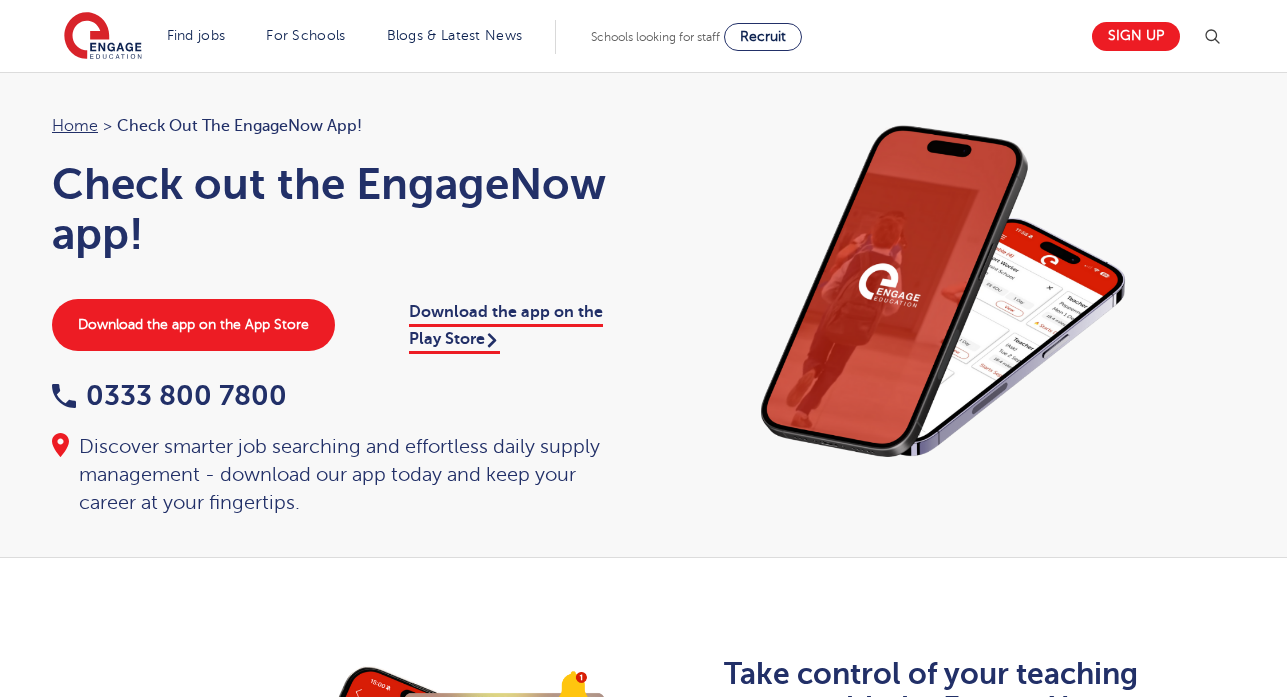 scroll, scrollTop: 0, scrollLeft: 0, axis: both 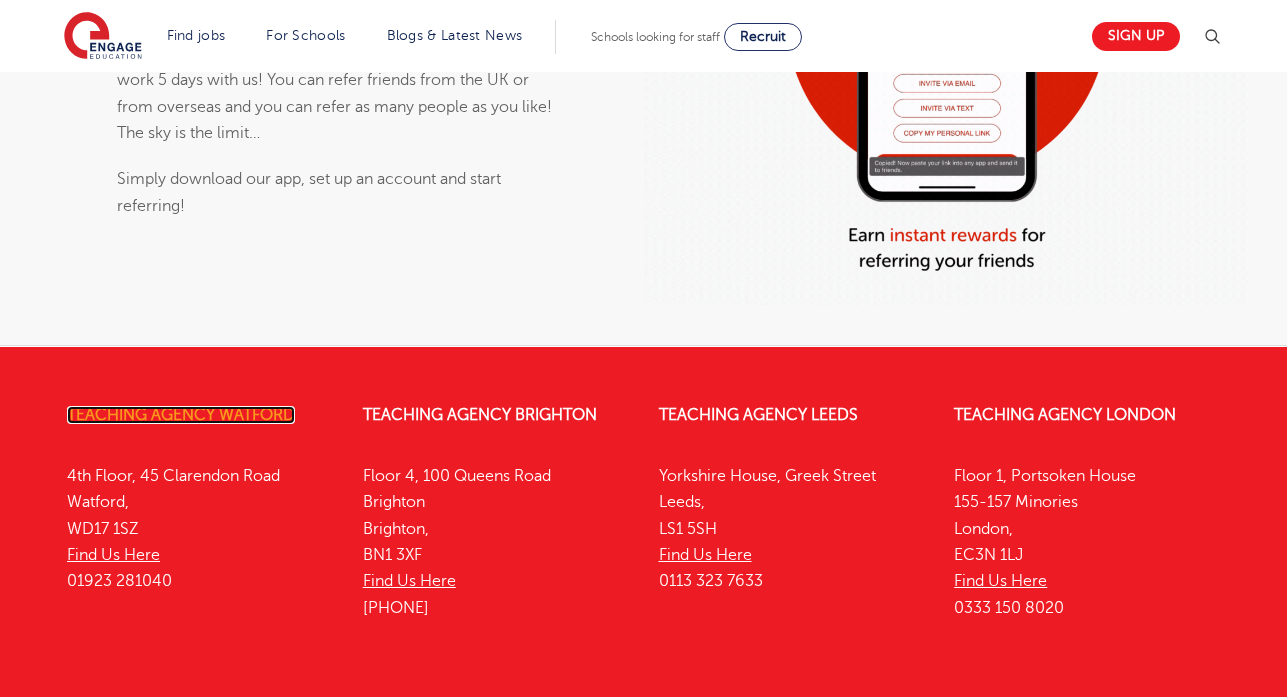 click on "Teaching Agency Watford" at bounding box center [181, 415] 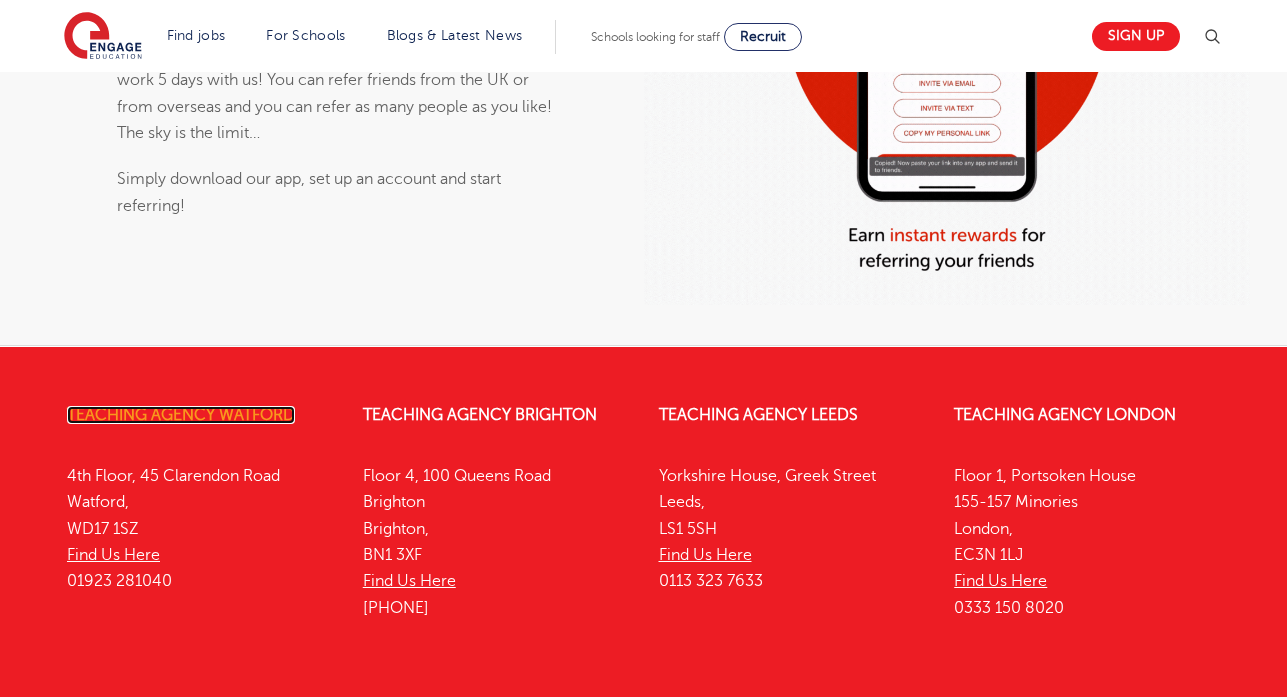 click on "Teaching Agency Watford" at bounding box center [181, 415] 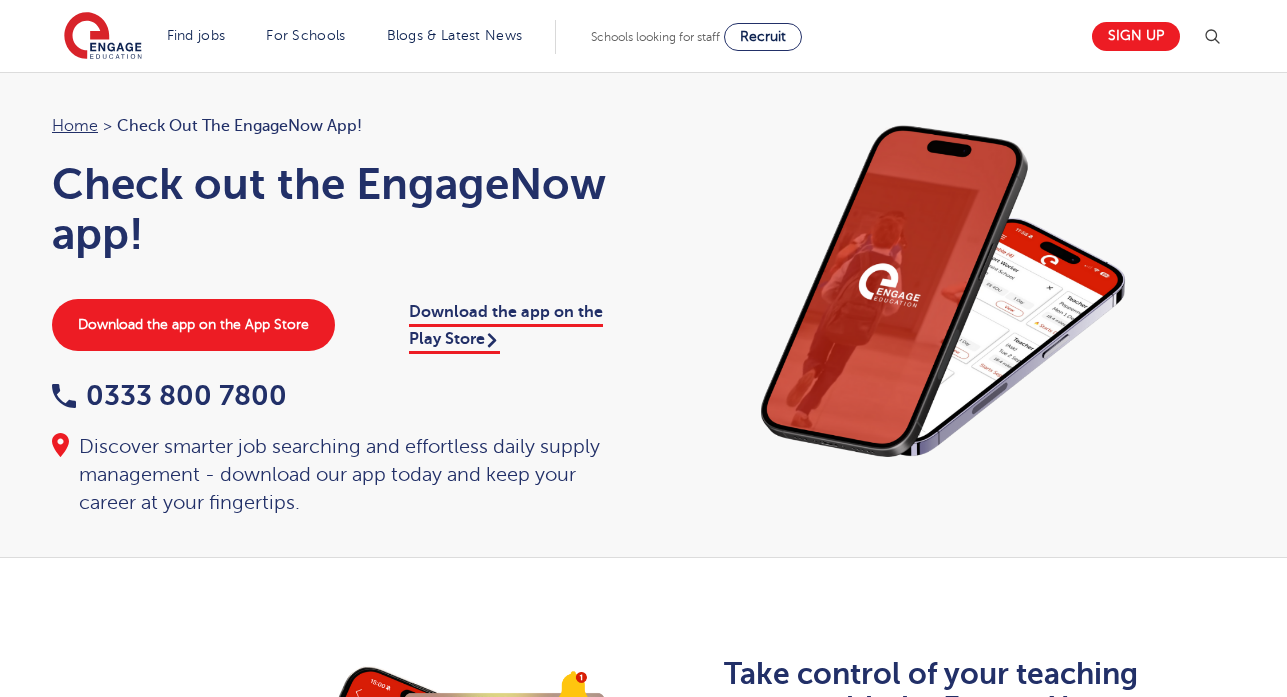 scroll, scrollTop: 1435, scrollLeft: 0, axis: vertical 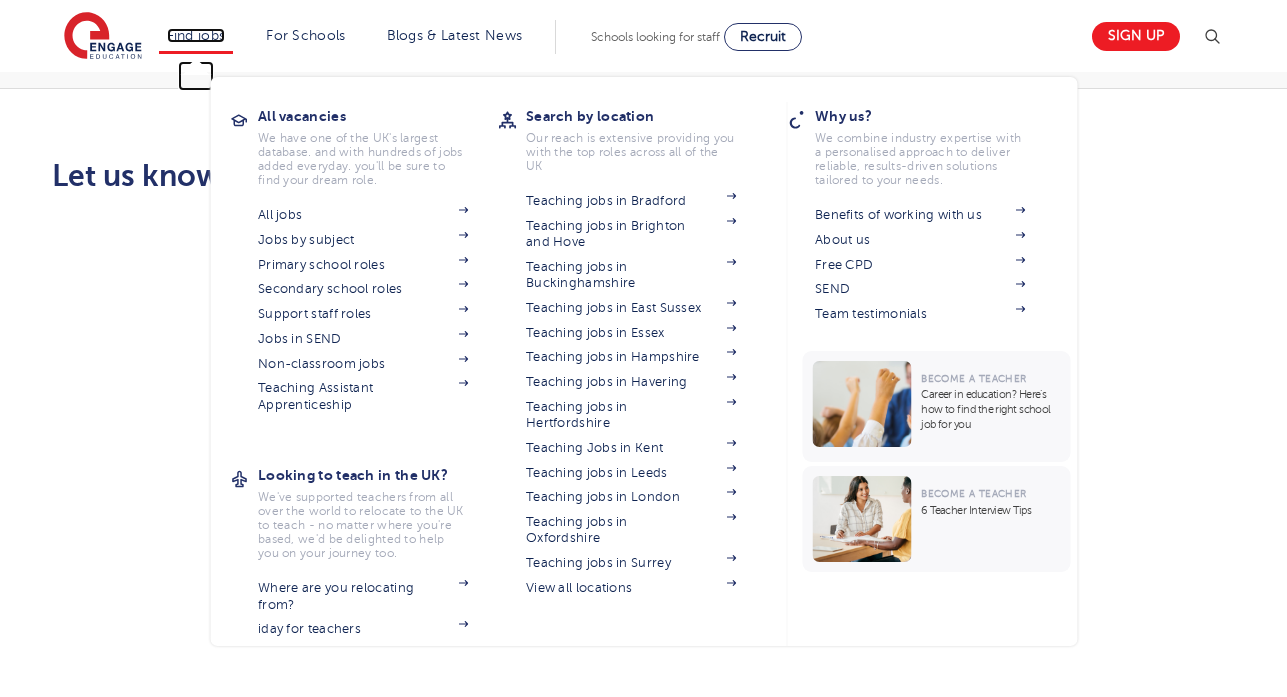 click on "Find jobs" at bounding box center [196, 35] 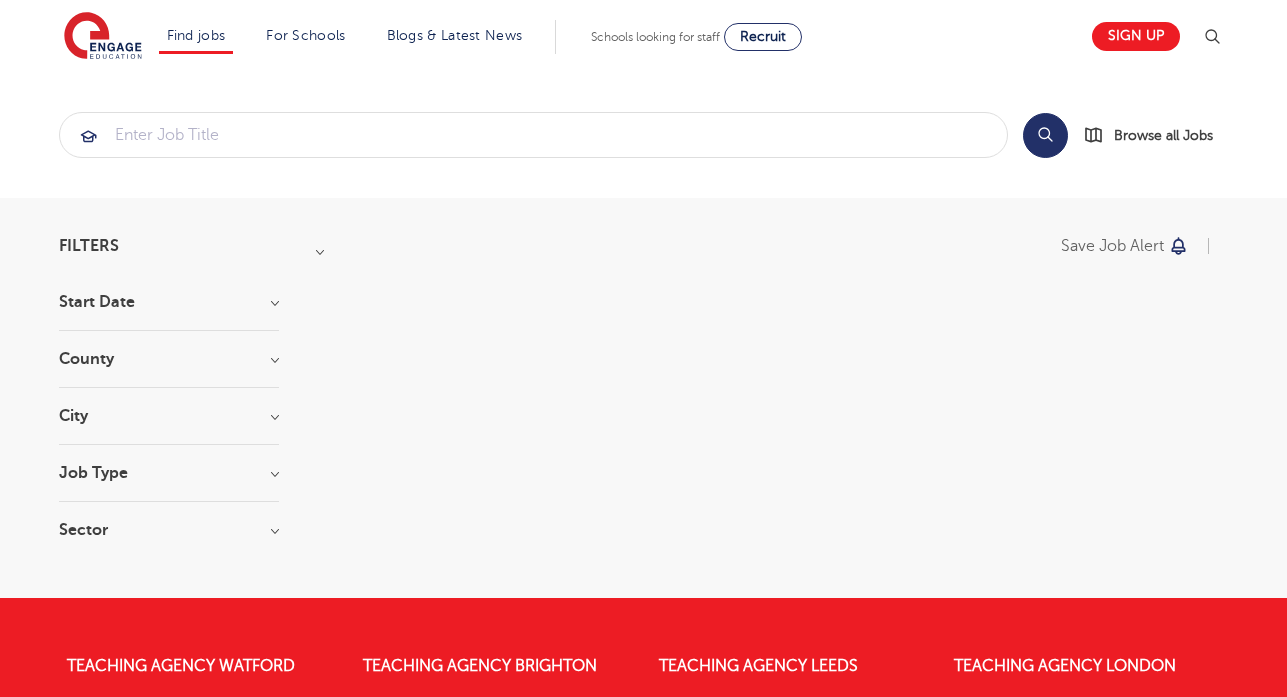 scroll, scrollTop: 0, scrollLeft: 0, axis: both 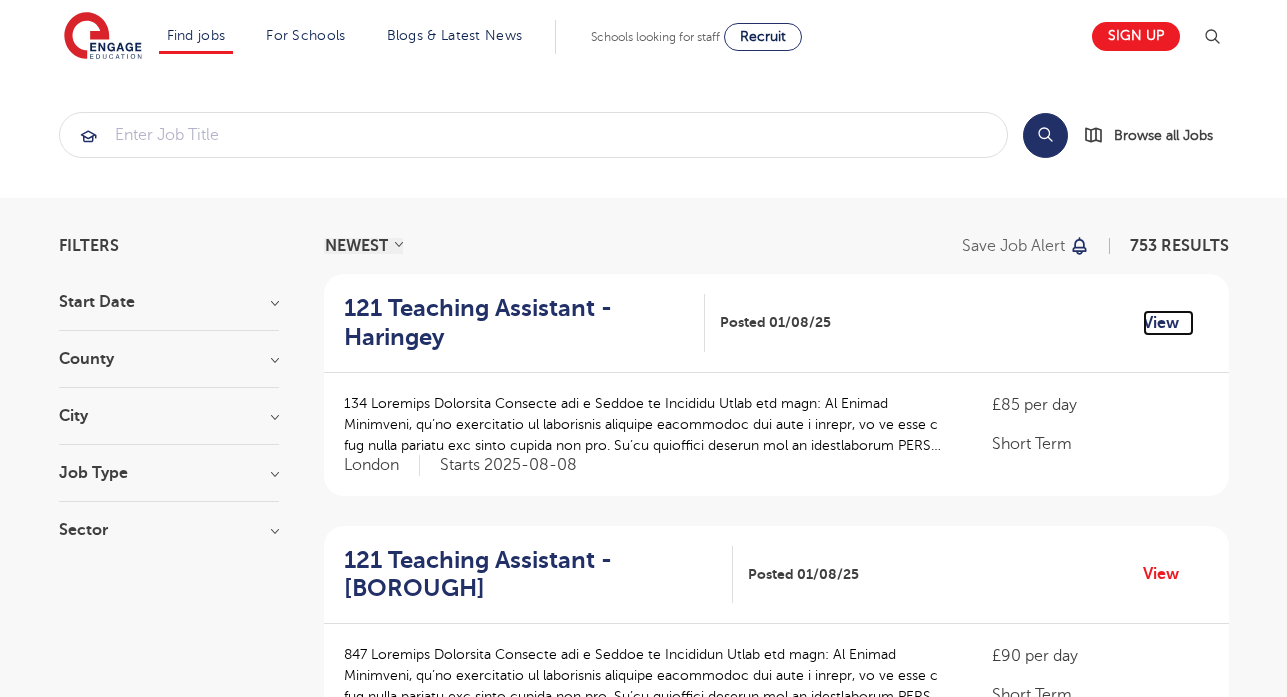 click on "View" at bounding box center (1168, 323) 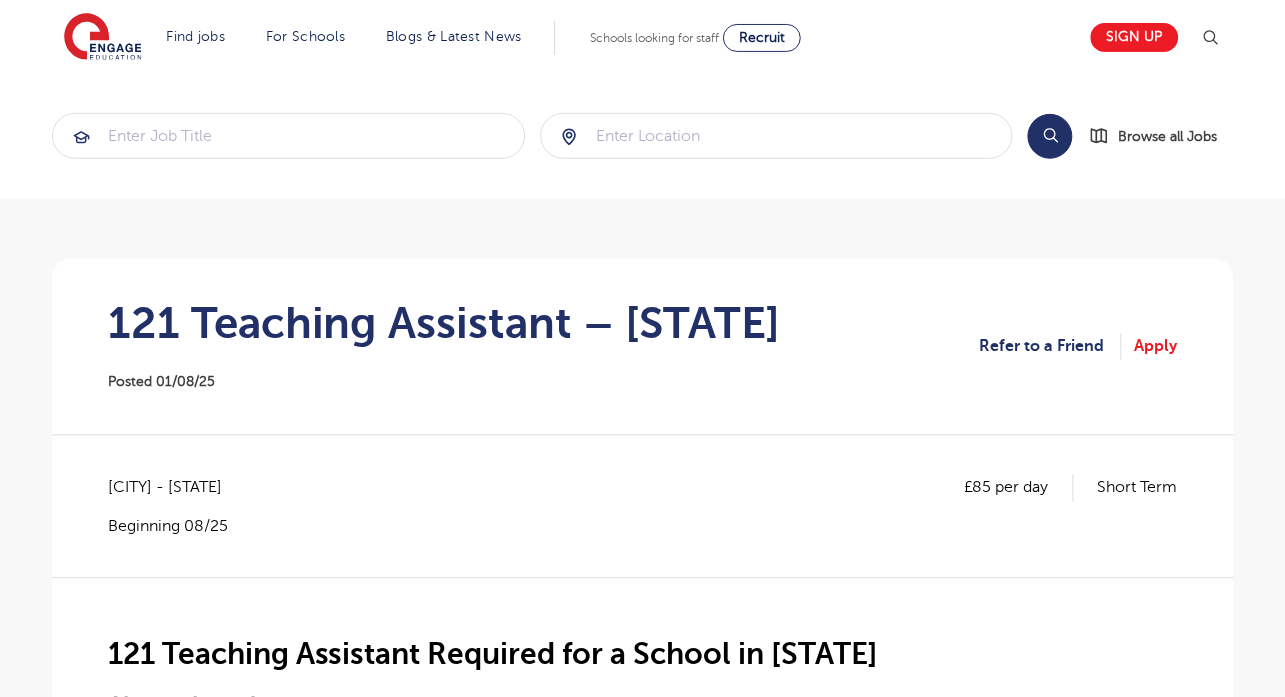 scroll, scrollTop: 0, scrollLeft: 0, axis: both 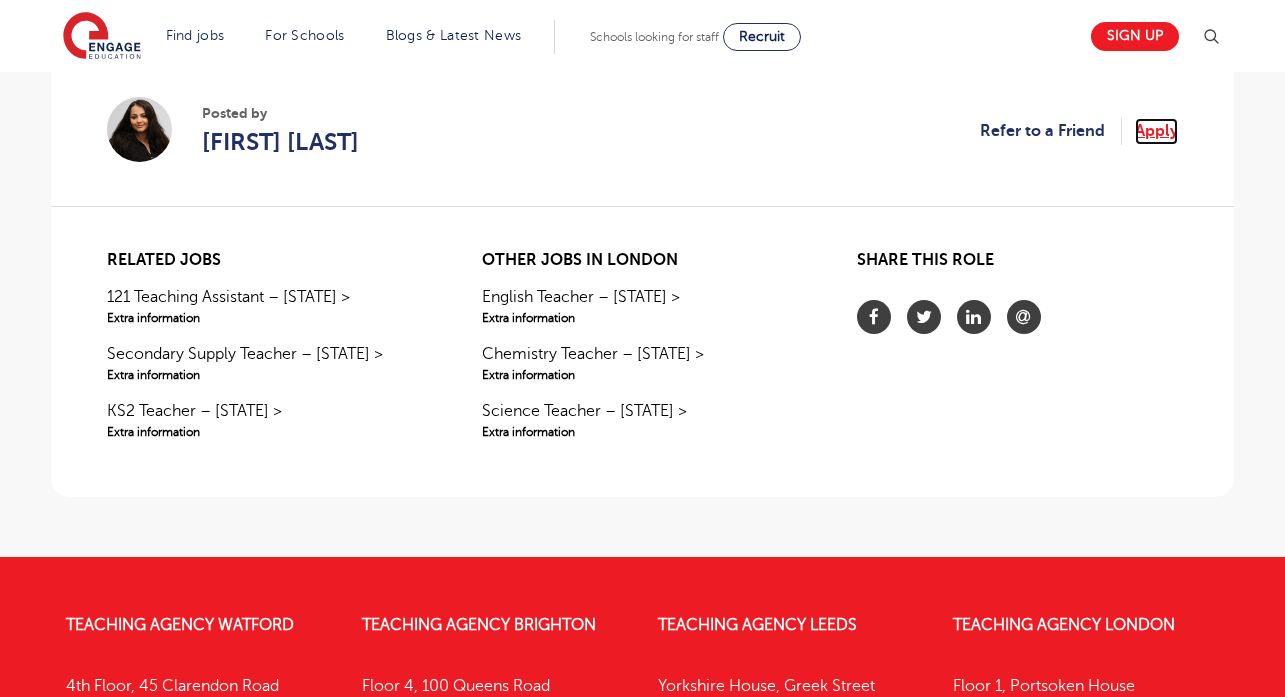 click on "Apply" at bounding box center [1156, 131] 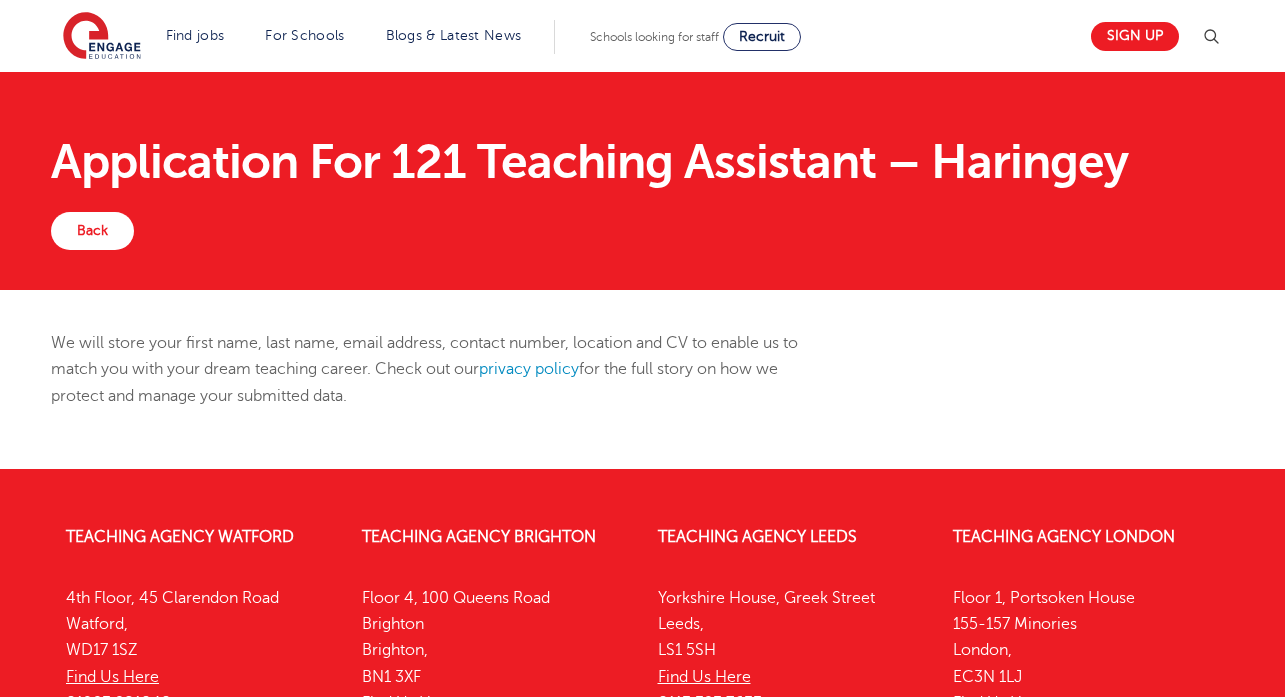scroll, scrollTop: 0, scrollLeft: 0, axis: both 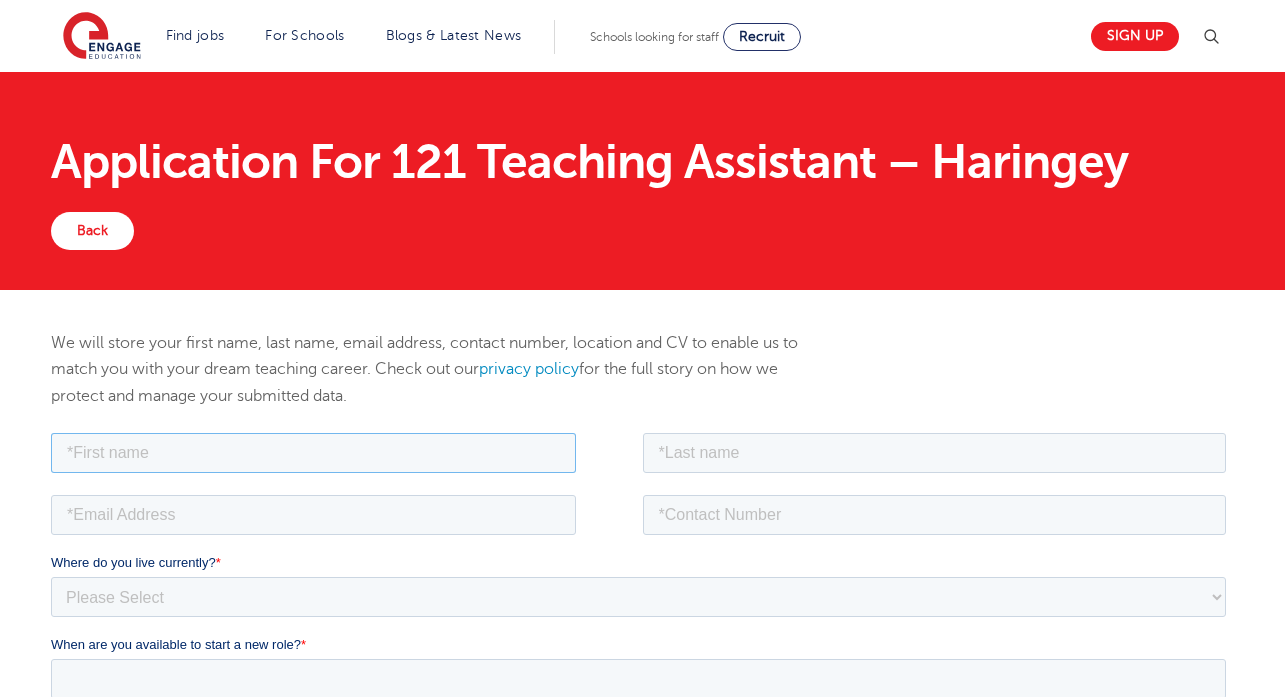 click at bounding box center [313, 452] 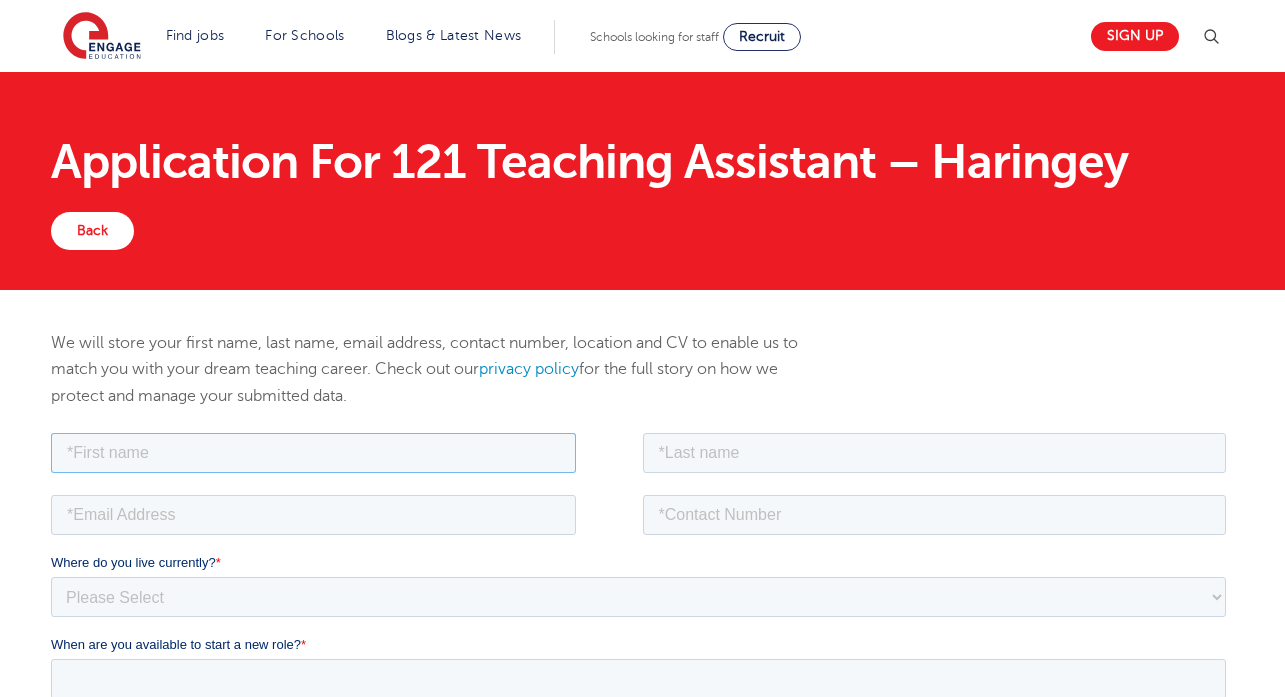type on "[NAME]" 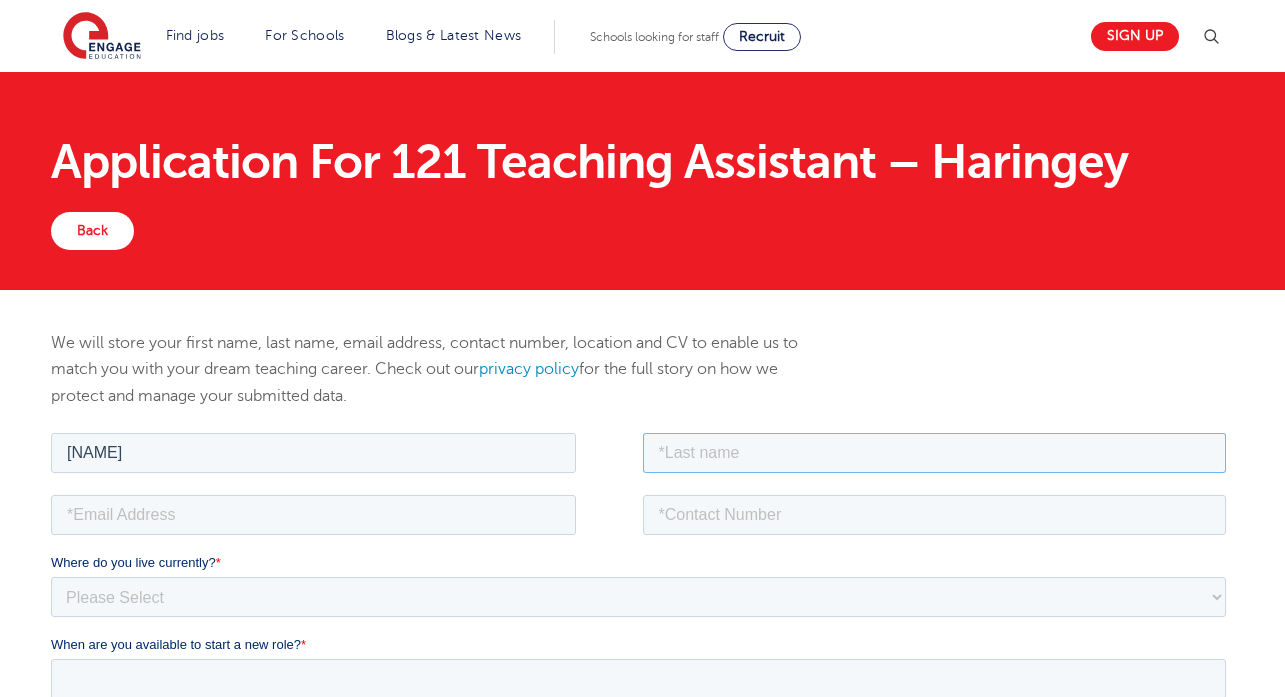 click at bounding box center (935, 452) 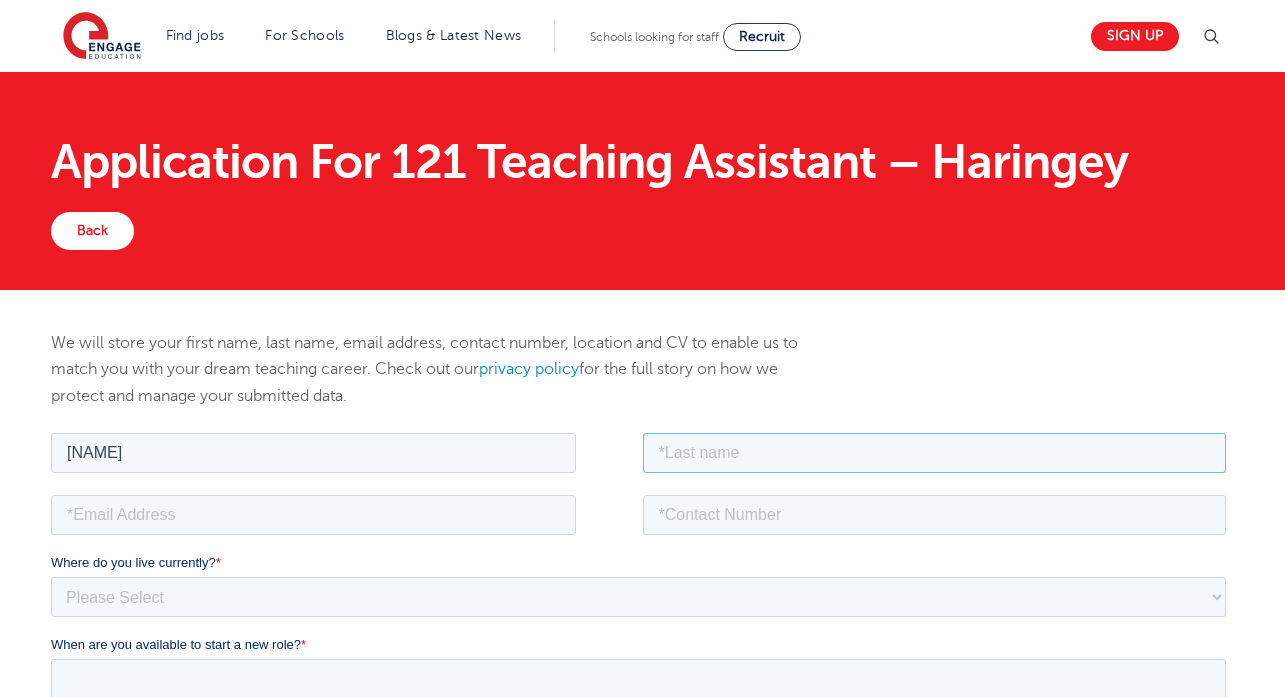 type on "OKPONYIKE" 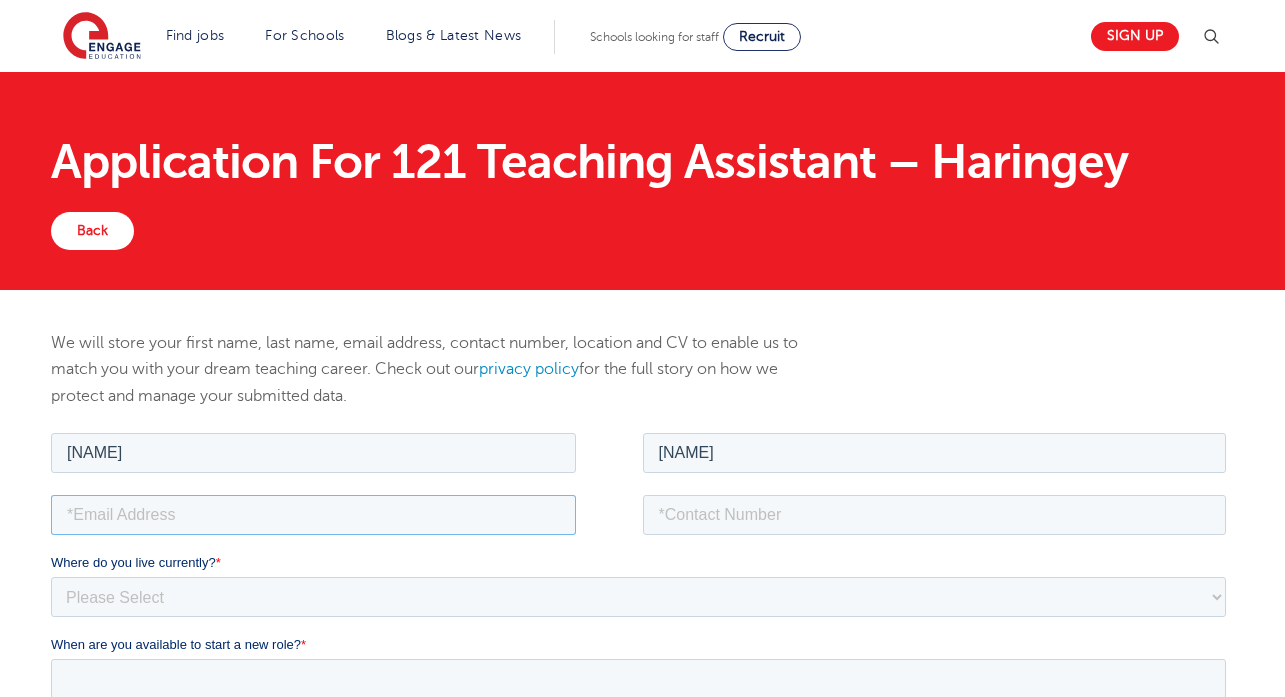 click at bounding box center (313, 514) 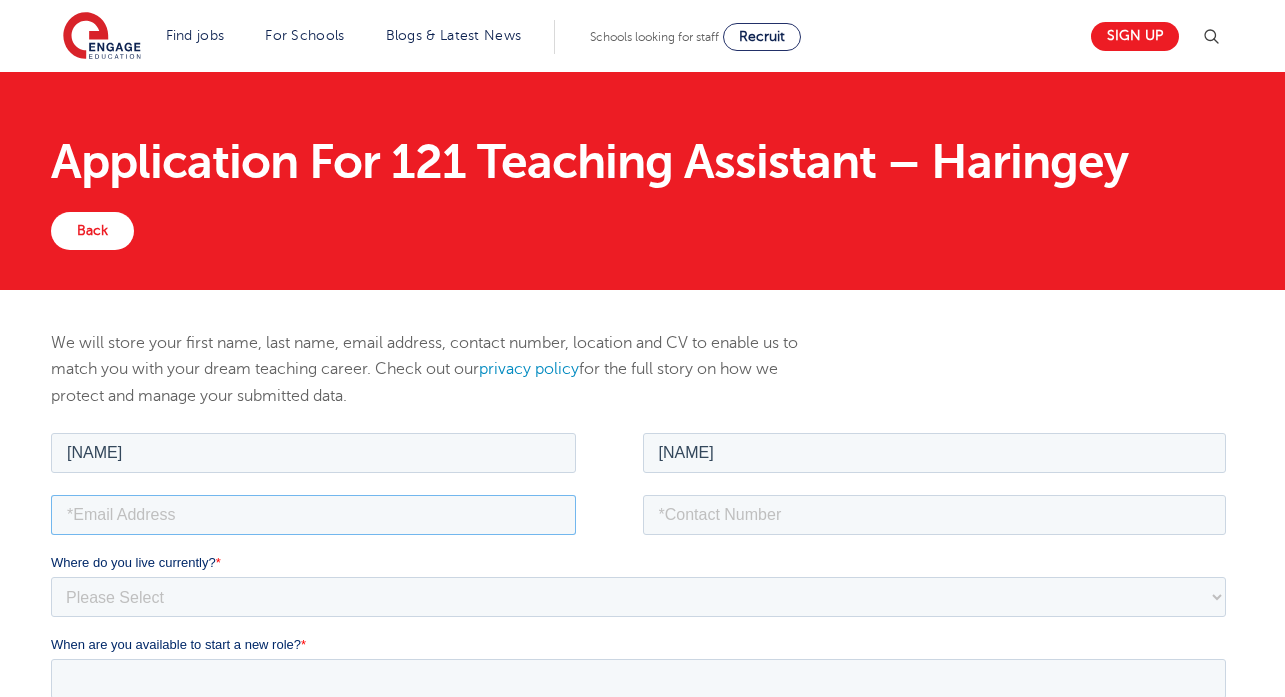 type on "okponyikepauladikpe@gmail.com" 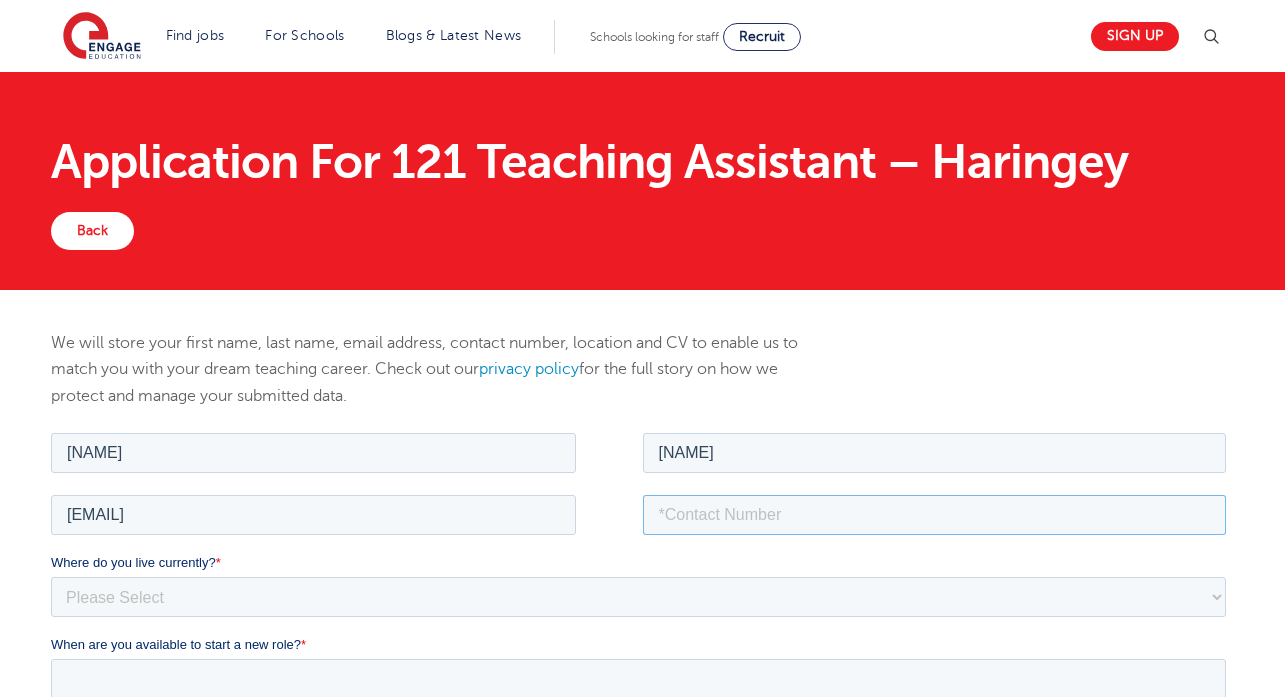 click at bounding box center (935, 514) 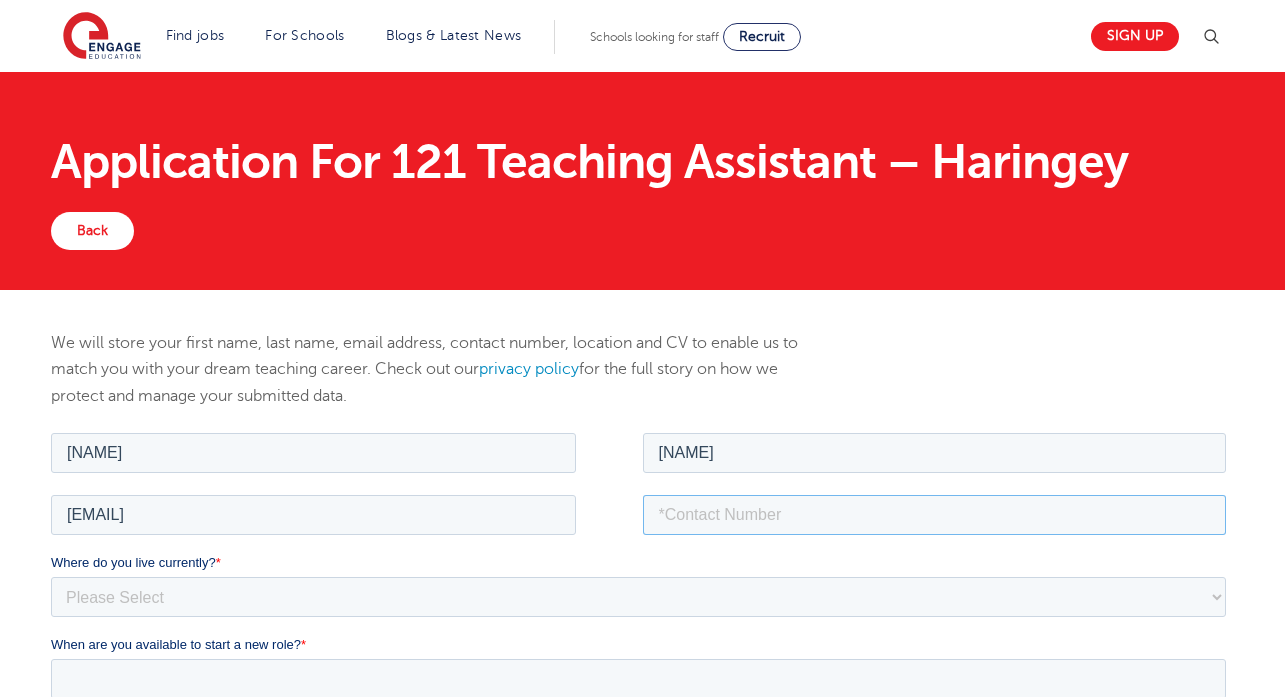 type on "+2347037436106" 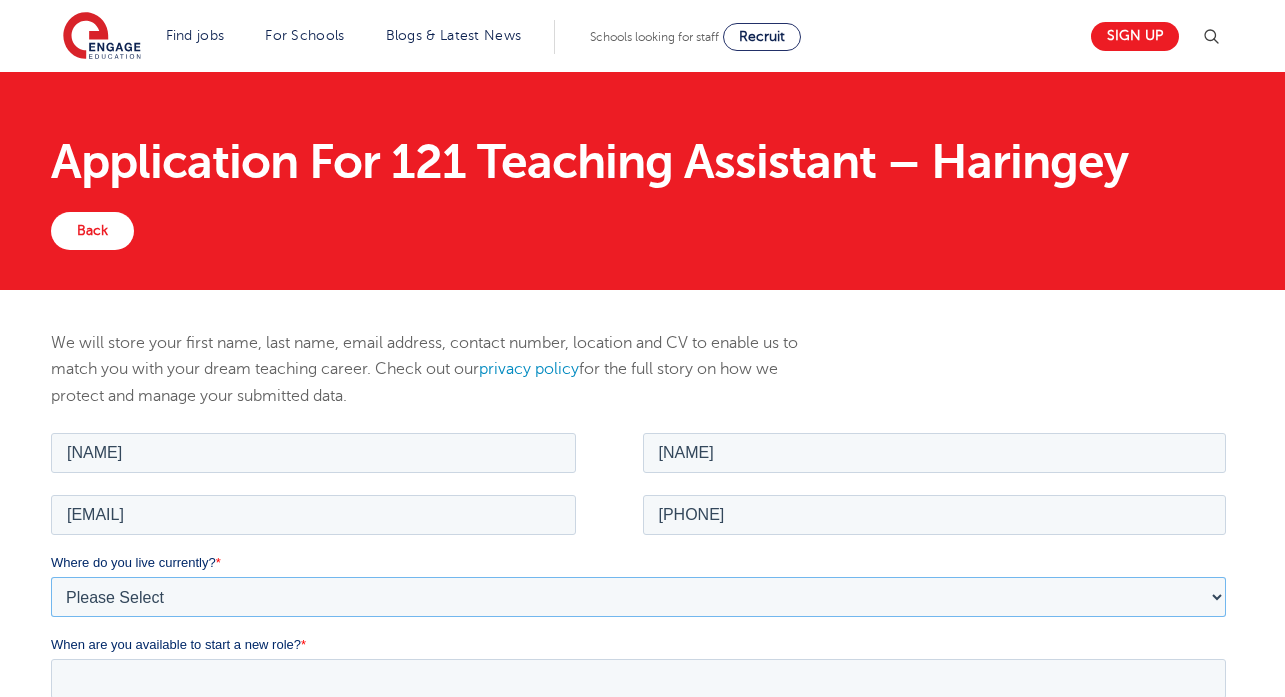 click on "Please Select UK Canada Ireland Australia New Zealand Europe USA South Africa Jamaica Africa Asia Middle East South America Caribbean" at bounding box center (638, 596) 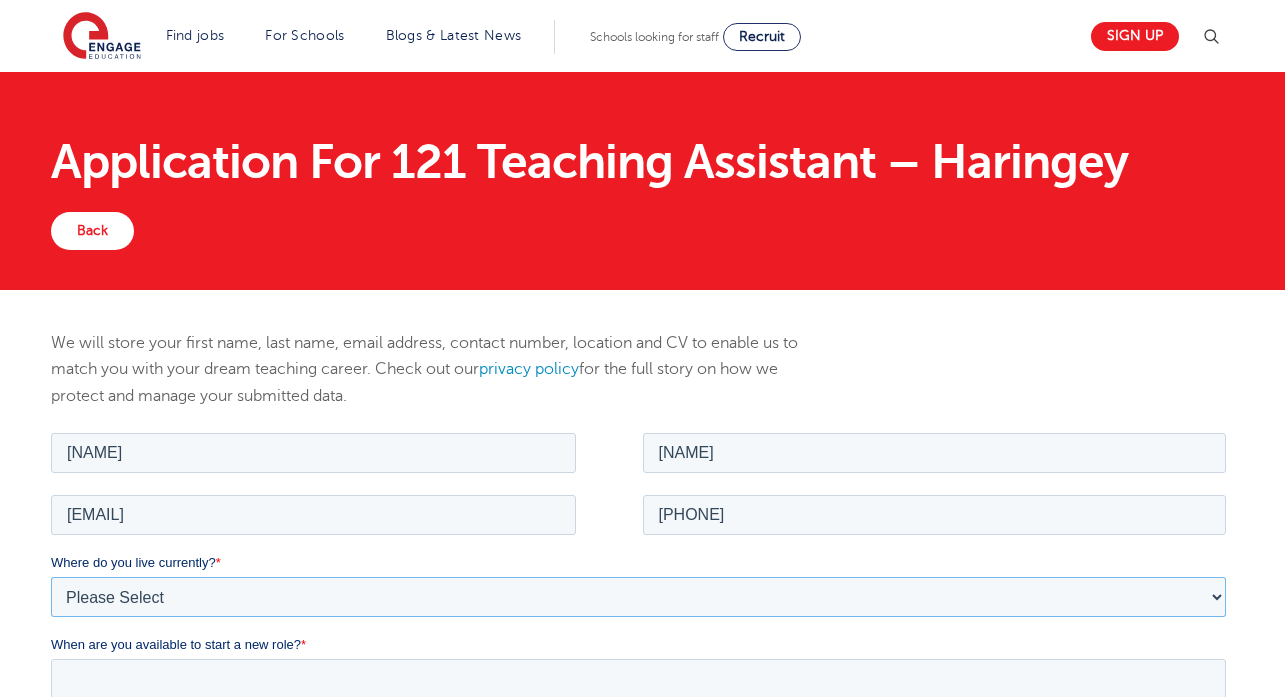 select on "Africa" 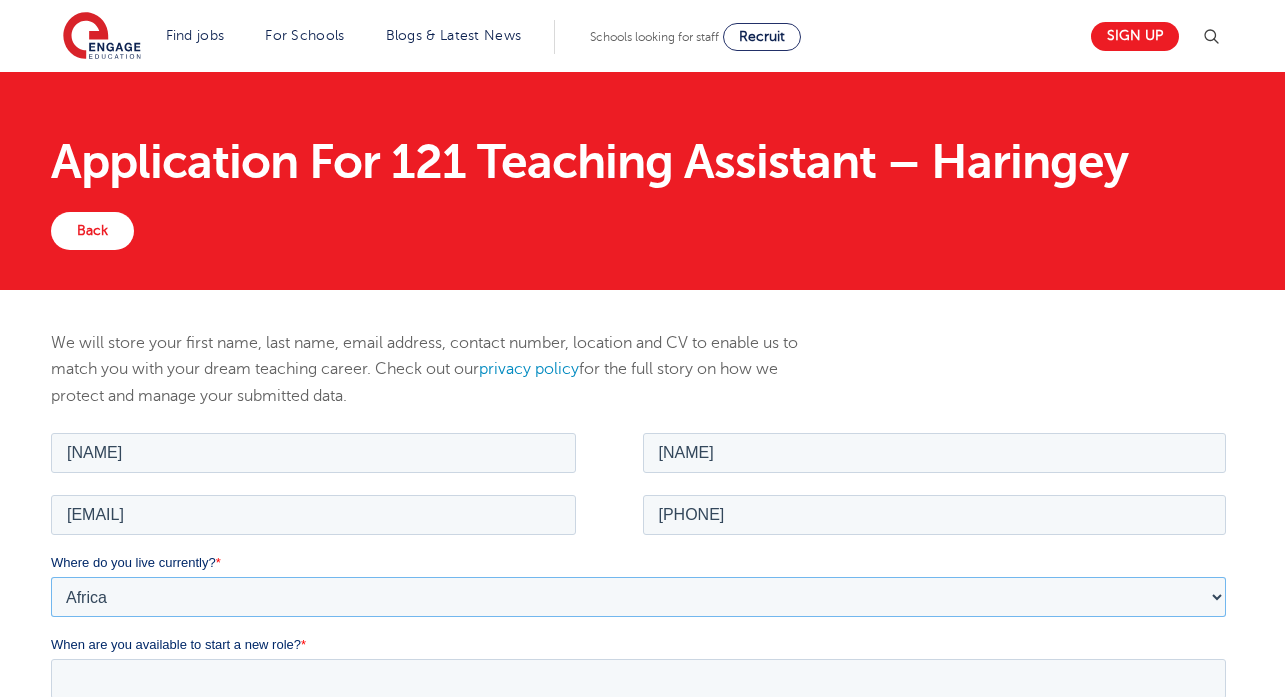 click on "Please Select UK Canada Ireland Australia New Zealand Europe USA South Africa Jamaica Africa Asia Middle East South America Caribbean" at bounding box center (638, 596) 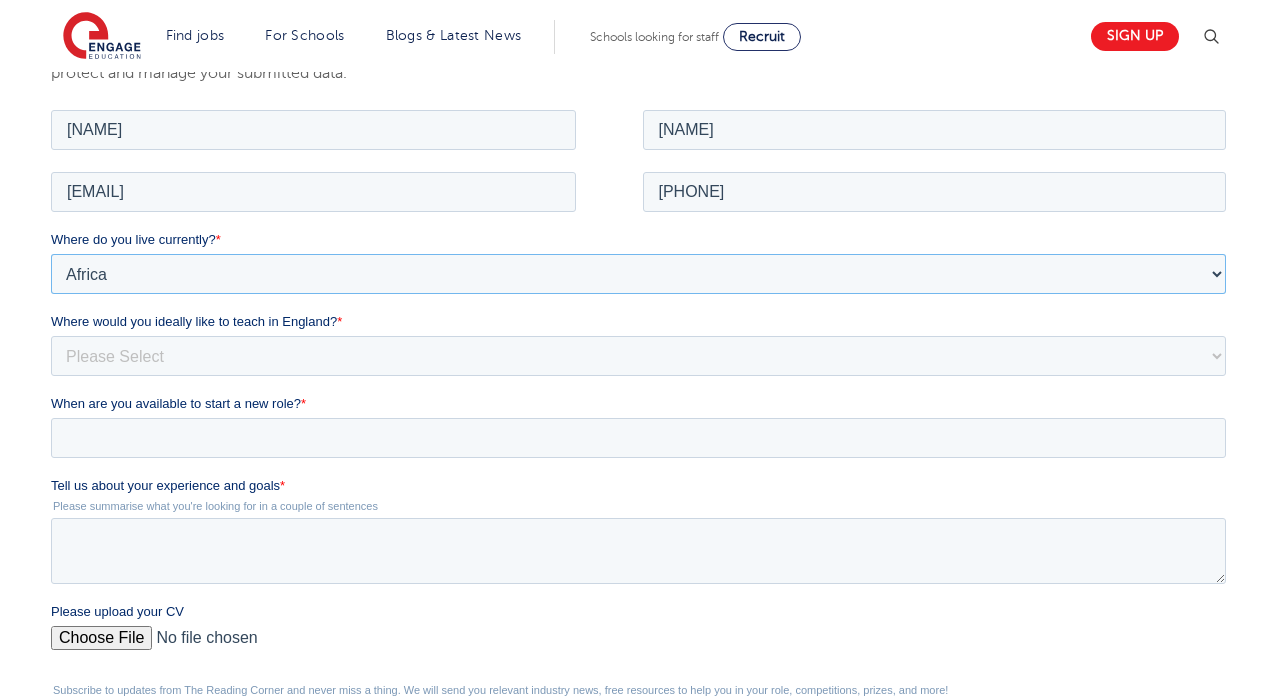 scroll, scrollTop: 326, scrollLeft: 0, axis: vertical 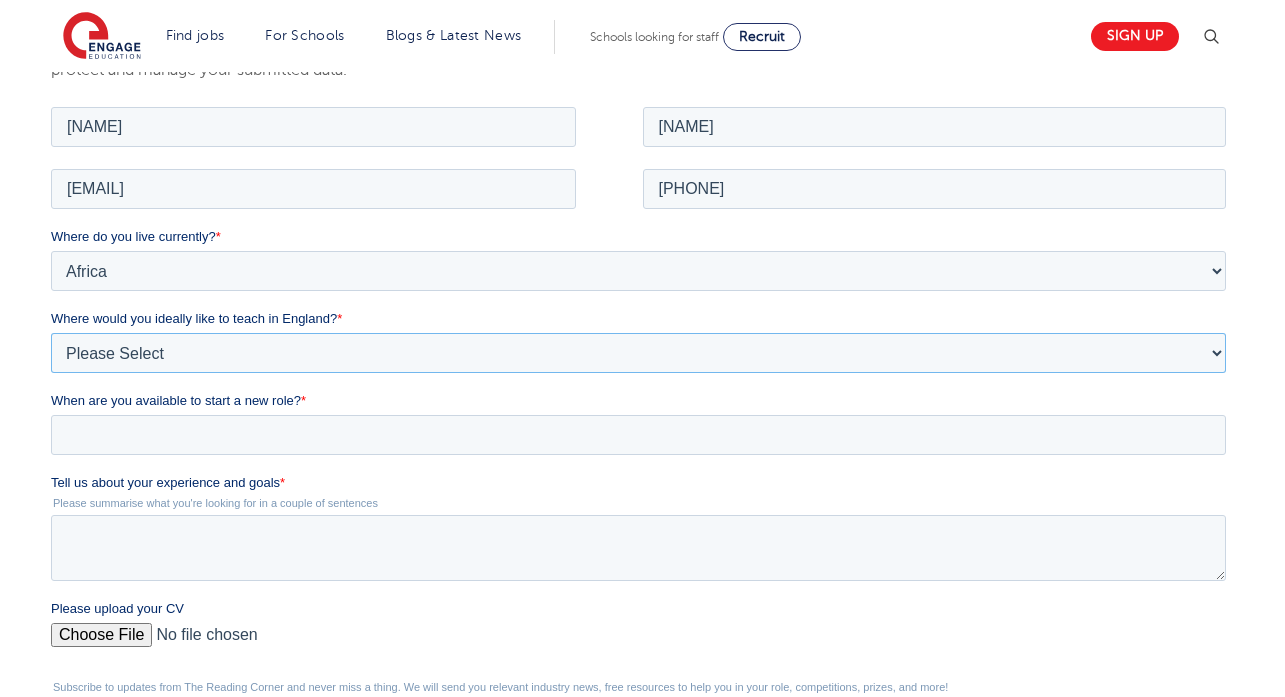 click on "Please Select I'm flexible! London Any city in England Greater London/Home Counties Somewhere more rural" at bounding box center [638, 352] 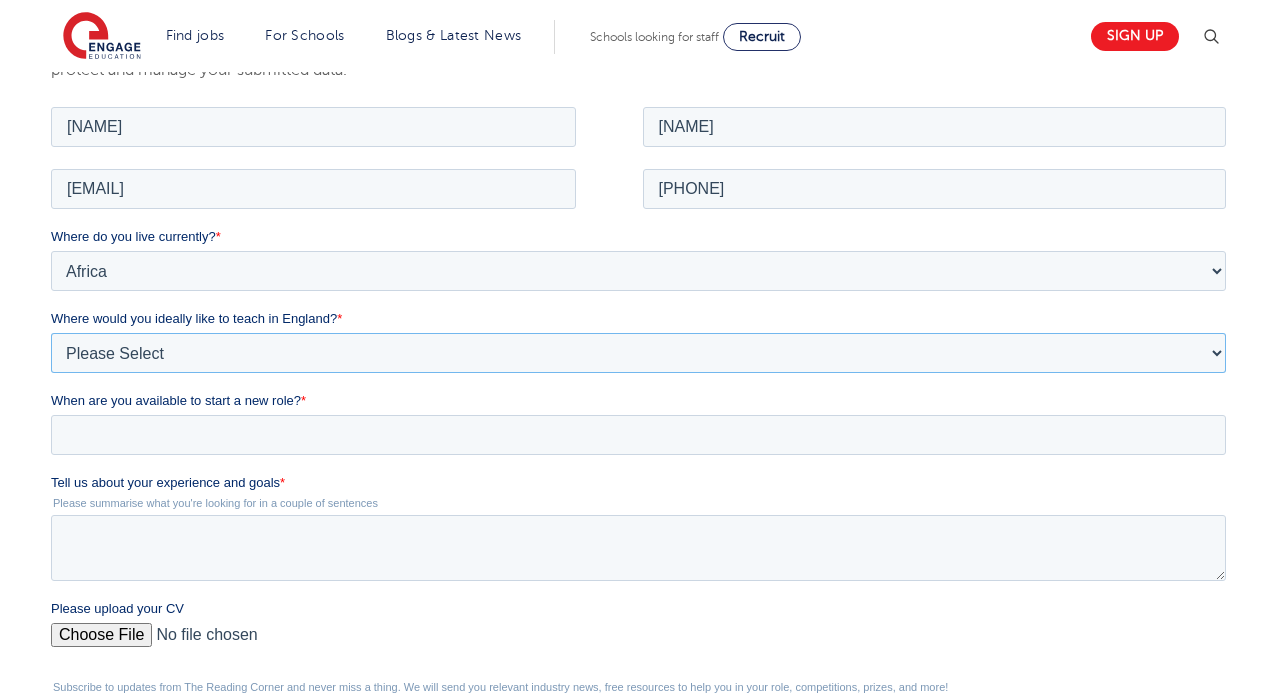 select on "Urban-Other" 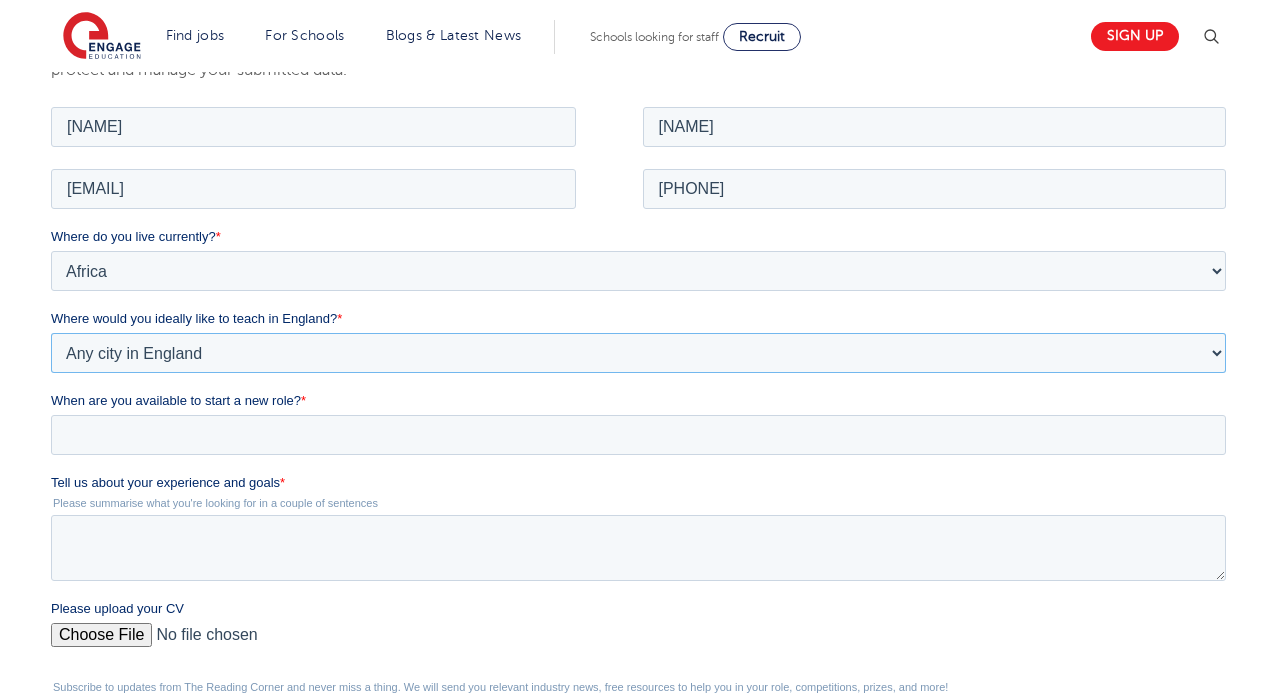 click on "Please Select I'm flexible! London Any city in England Greater London/Home Counties Somewhere more rural" at bounding box center (638, 352) 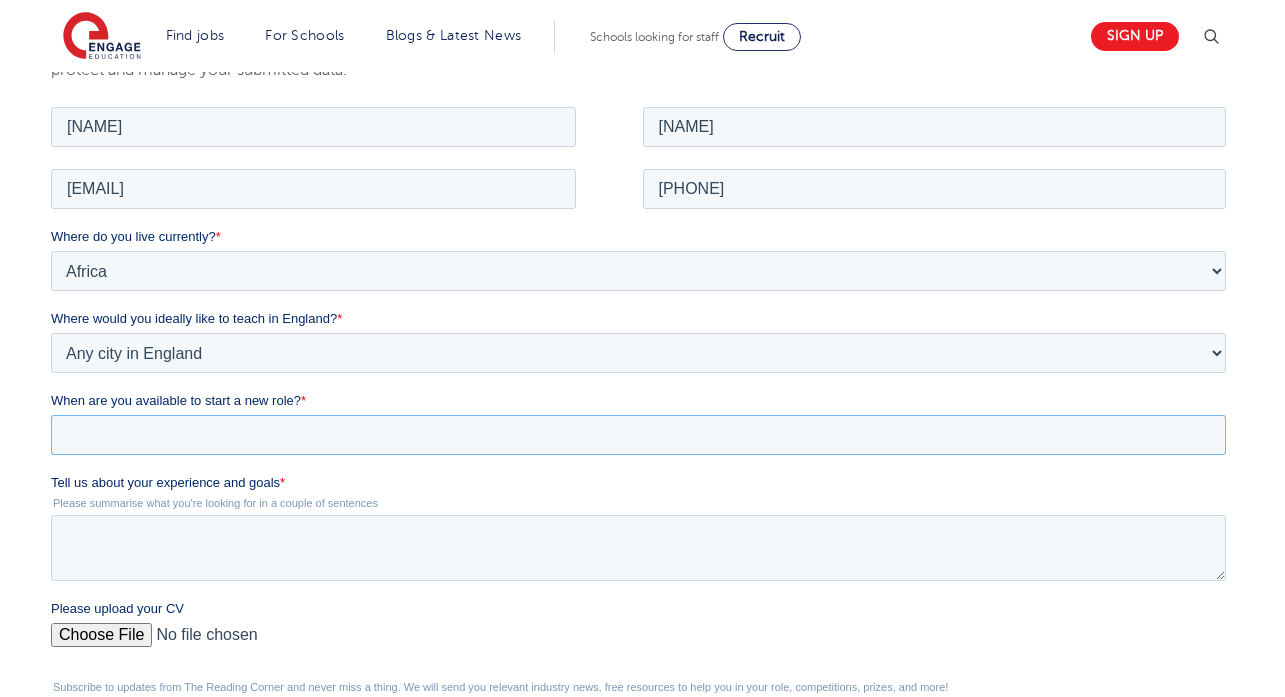 click on "When are you available to start a new role? *" at bounding box center [638, 434] 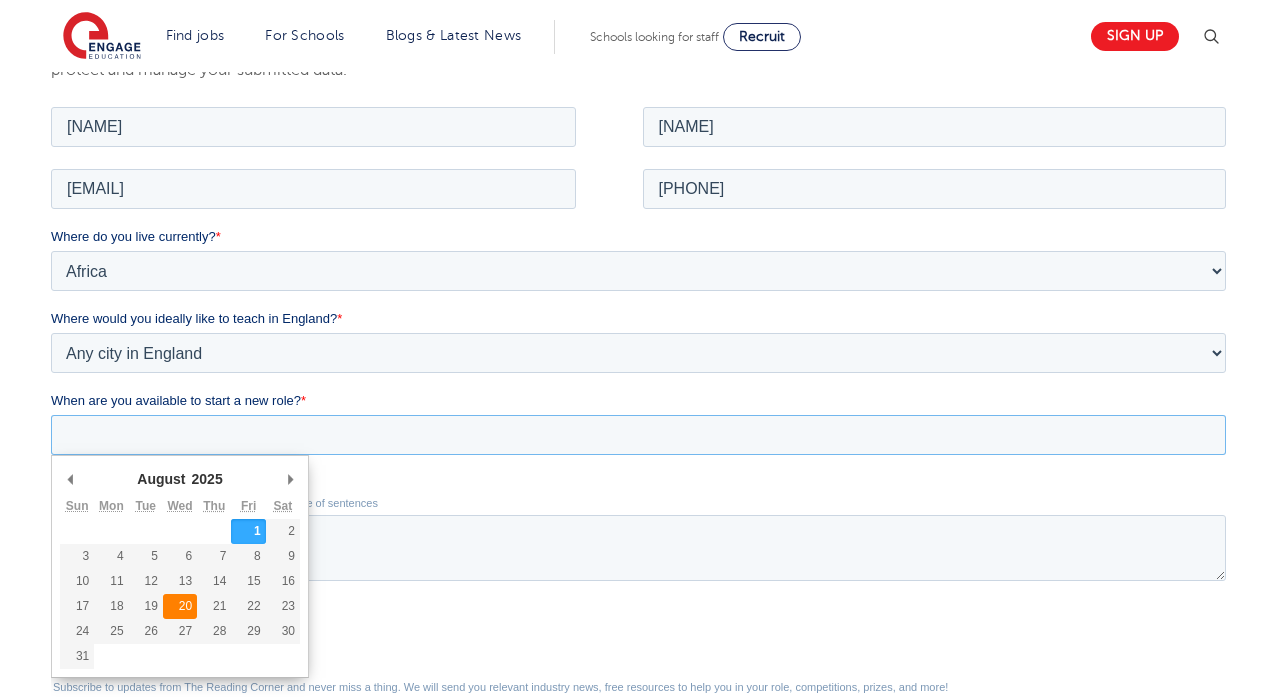 type on "2025-08-20" 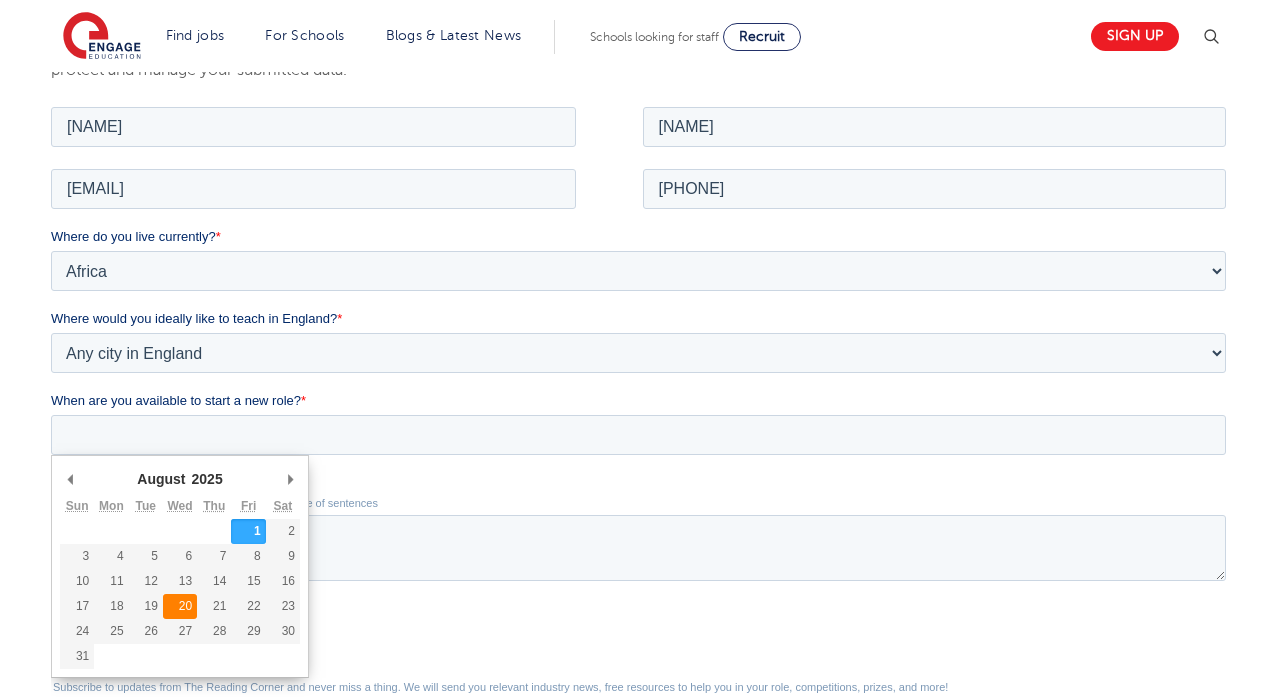 type on "2025/08/20" 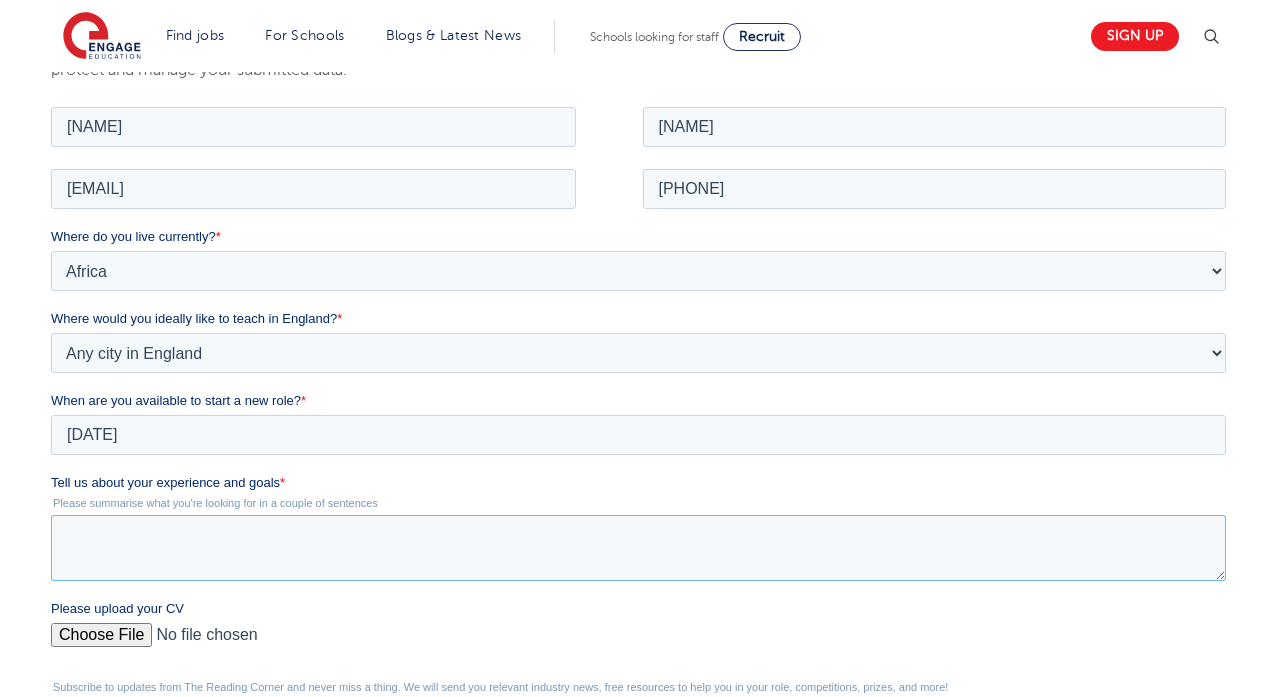 click on "Tell us about your experience and goals *" at bounding box center (638, 547) 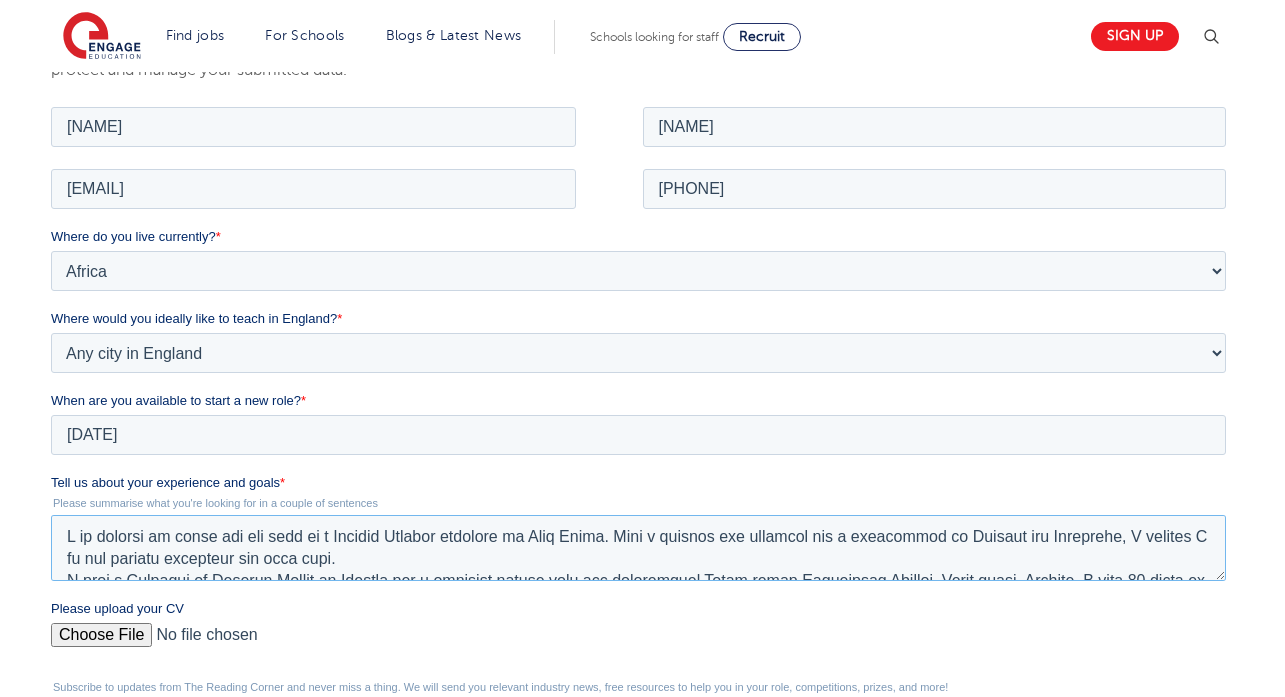 scroll, scrollTop: 317, scrollLeft: 0, axis: vertical 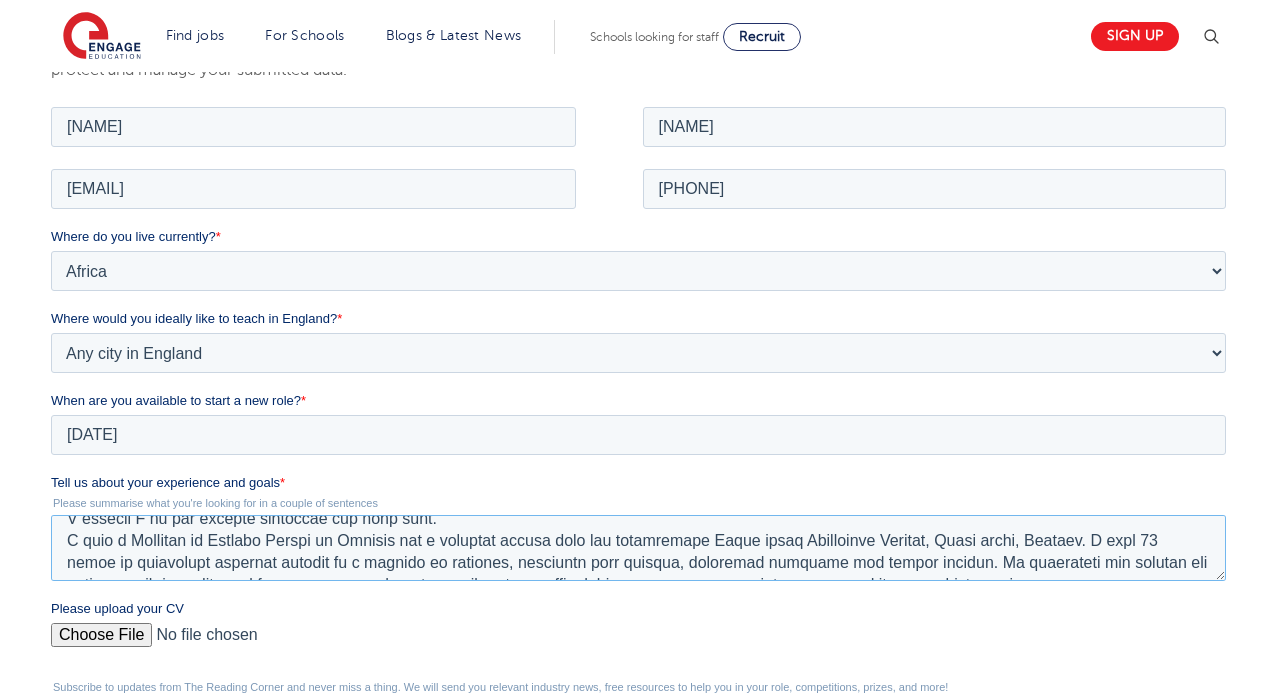 click on "Tell us about your experience and goals *" at bounding box center [638, 547] 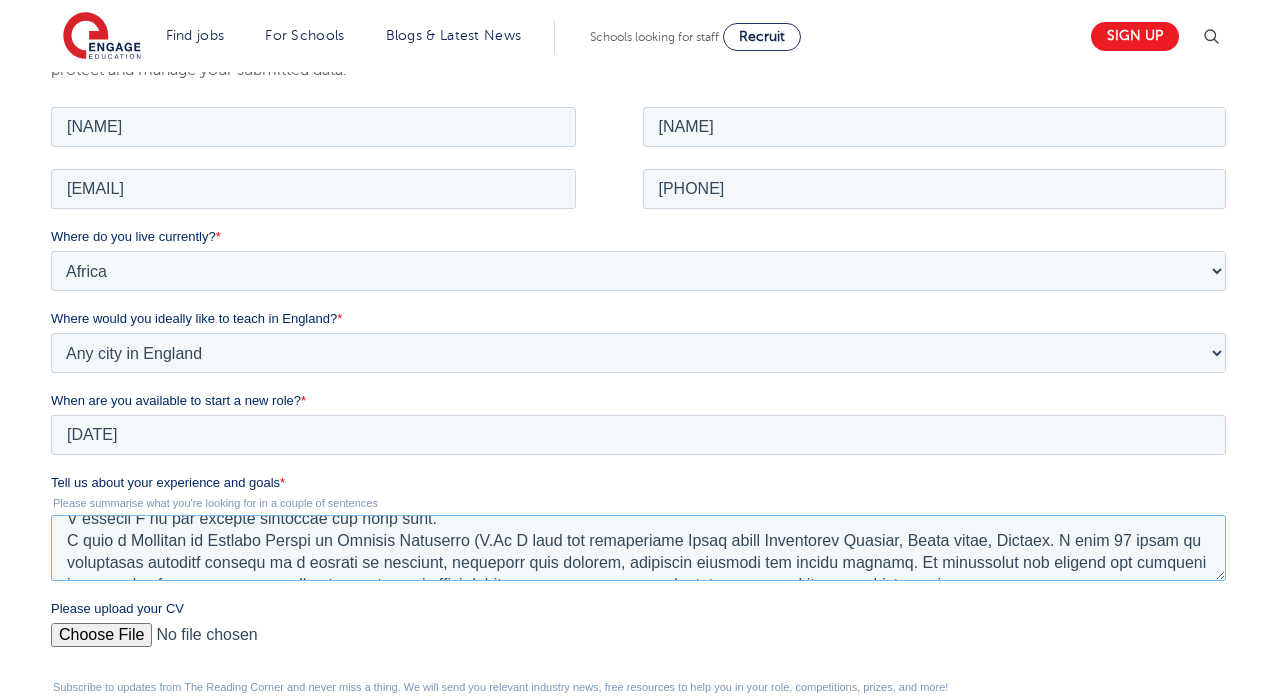 click on "Tell us about your experience and goals *" at bounding box center (638, 547) 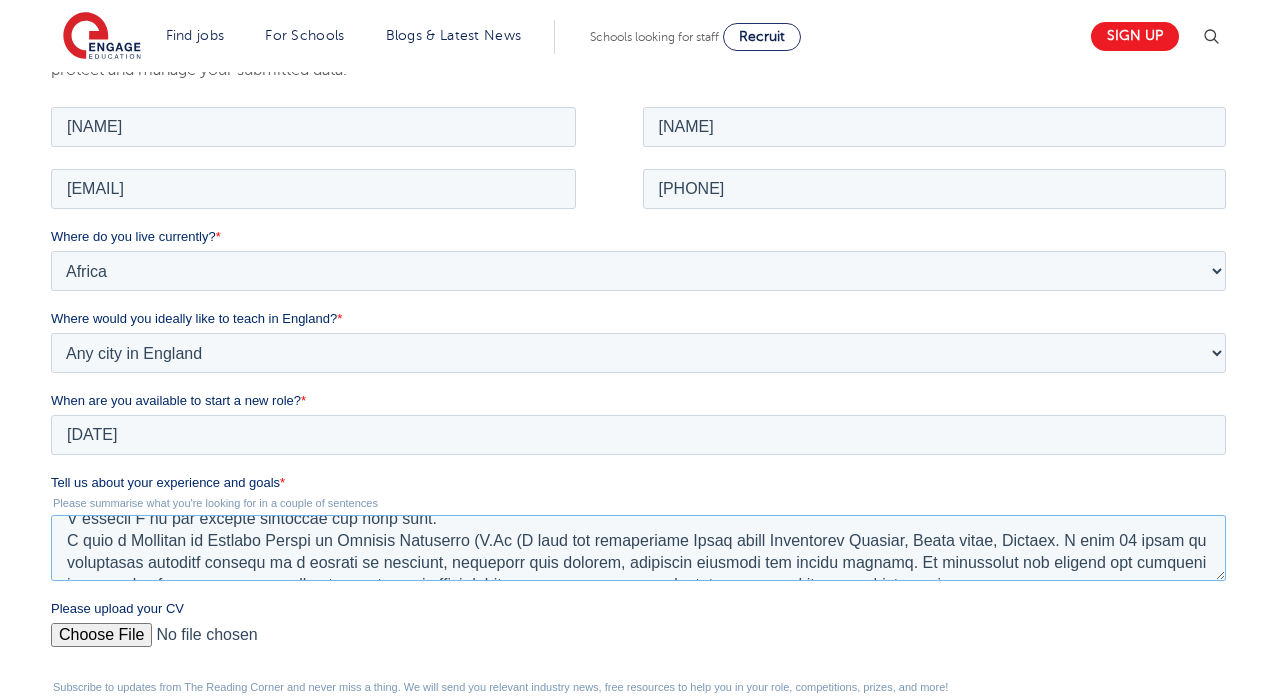 click on "Tell us about your experience and goals *" at bounding box center [638, 547] 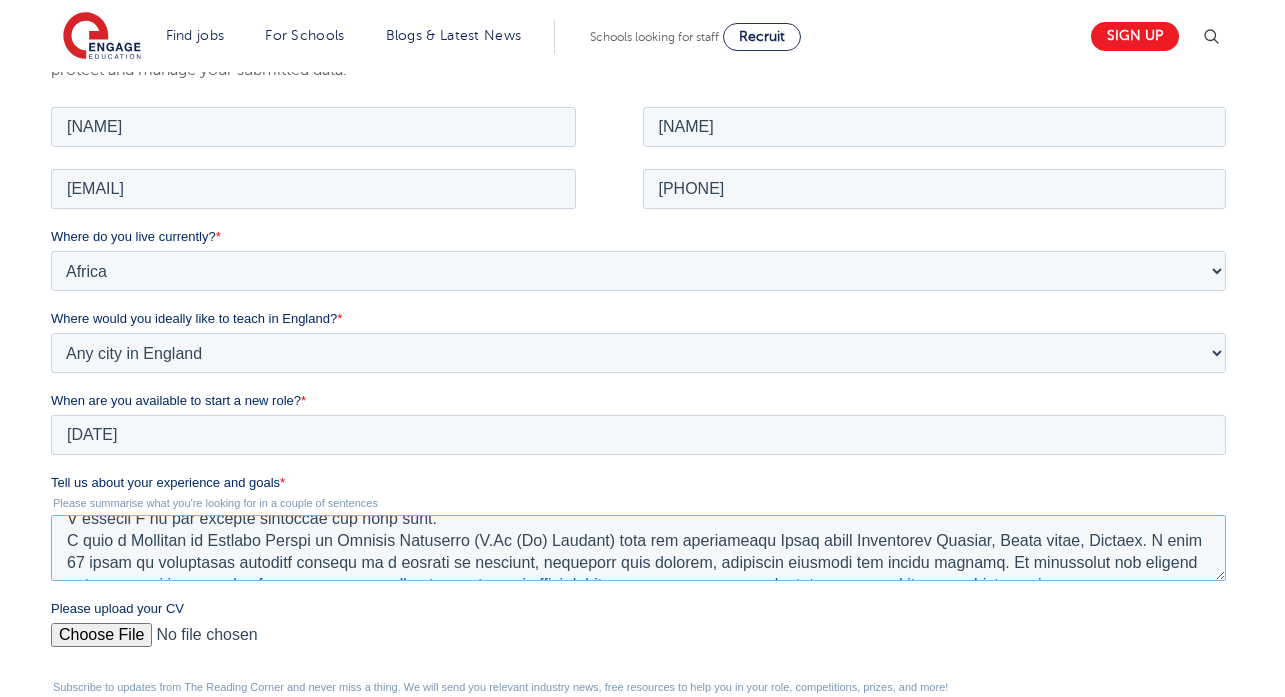 scroll, scrollTop: 80, scrollLeft: 0, axis: vertical 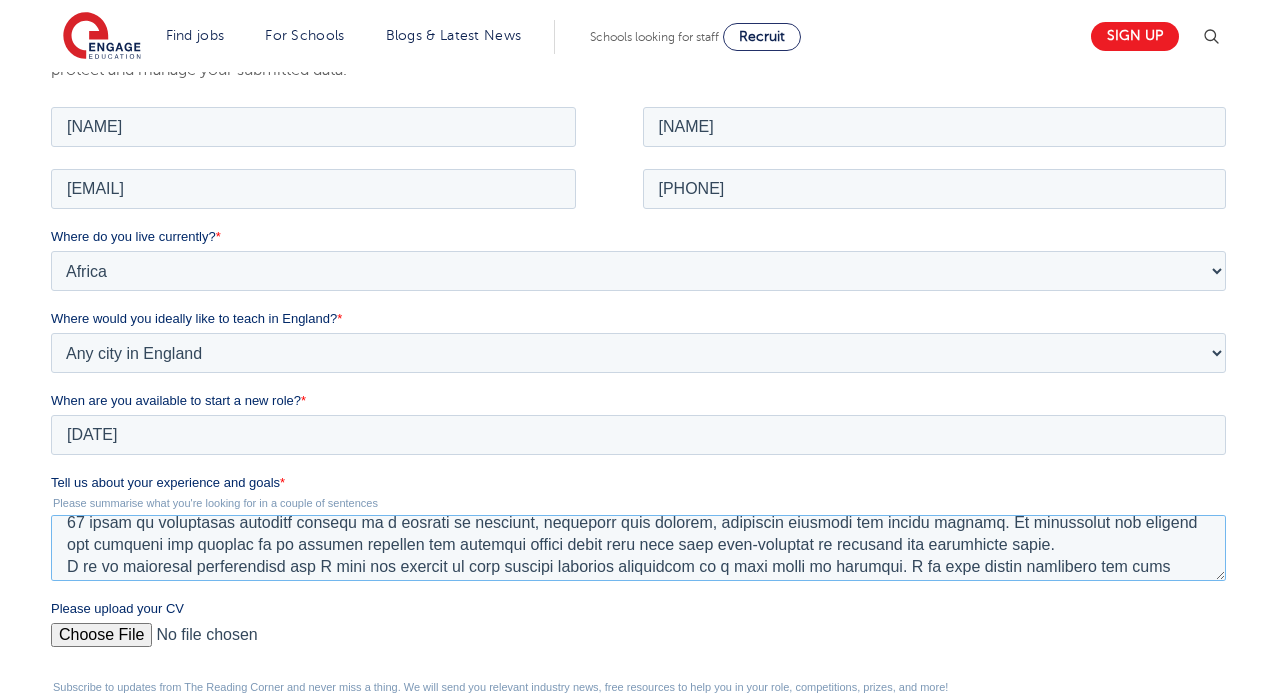 click on "Tell us about your experience and goals *" at bounding box center [638, 547] 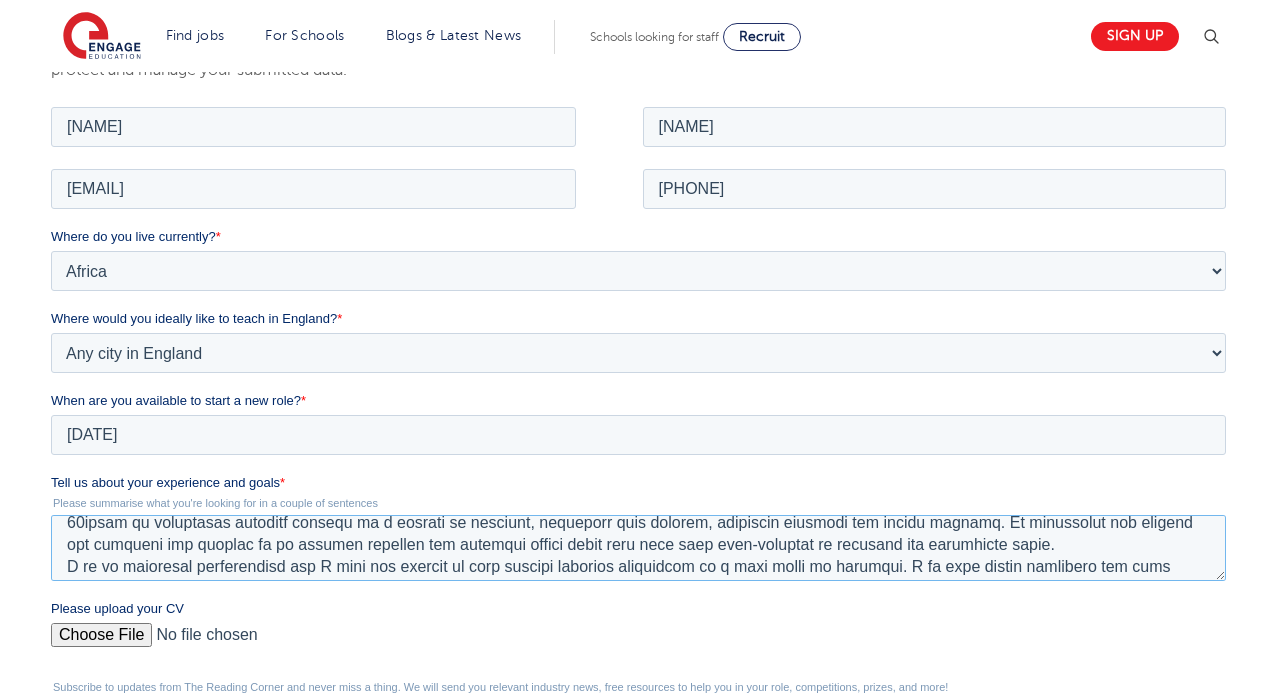 scroll, scrollTop: 78, scrollLeft: 0, axis: vertical 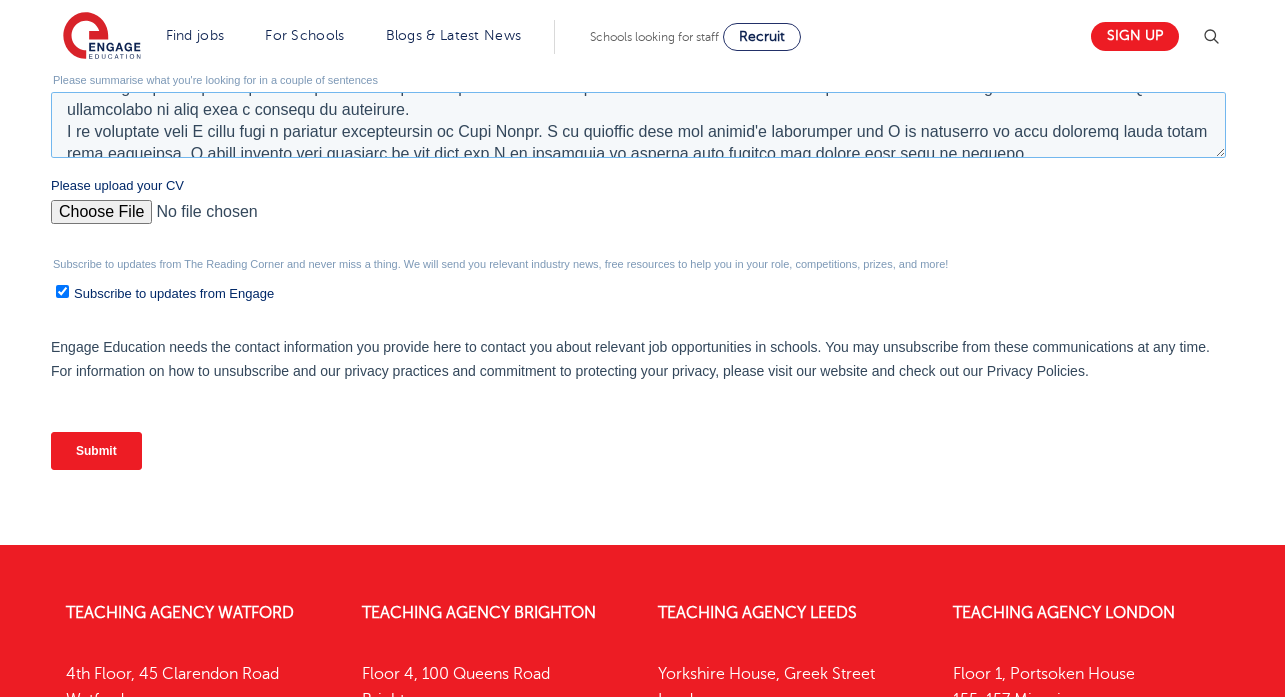 click on "Tell us about your experience and goals *" at bounding box center [638, 125] 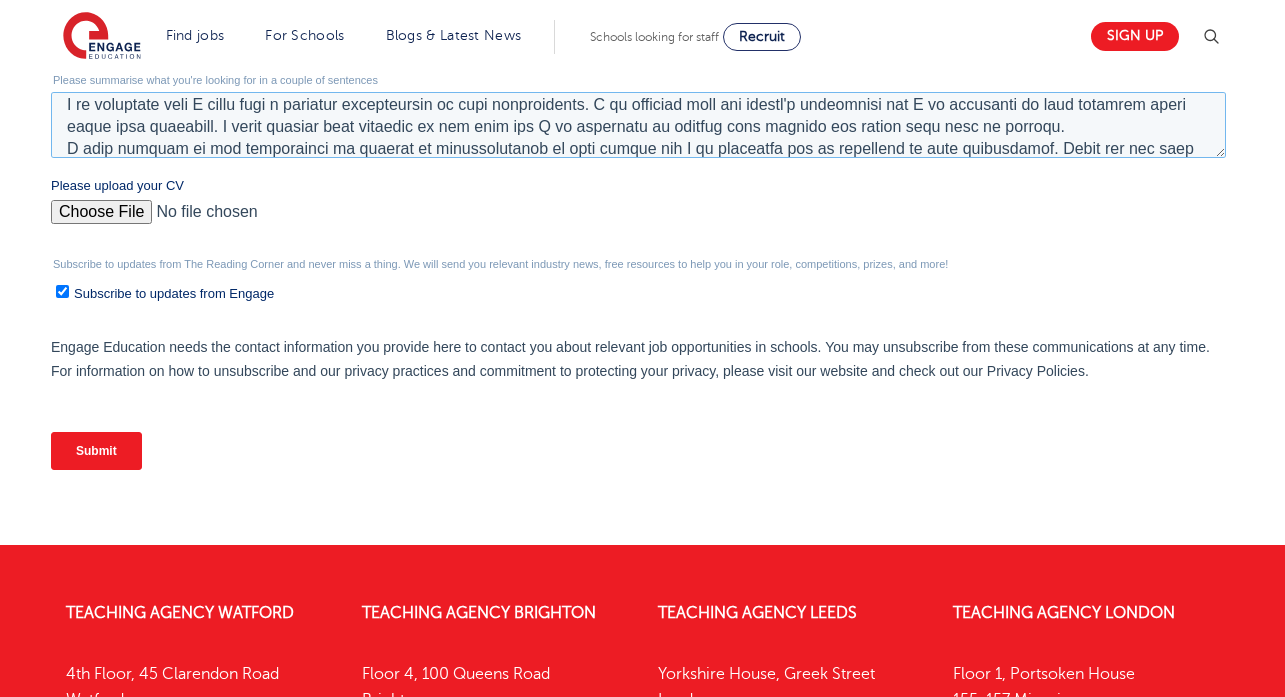 scroll, scrollTop: 198, scrollLeft: 0, axis: vertical 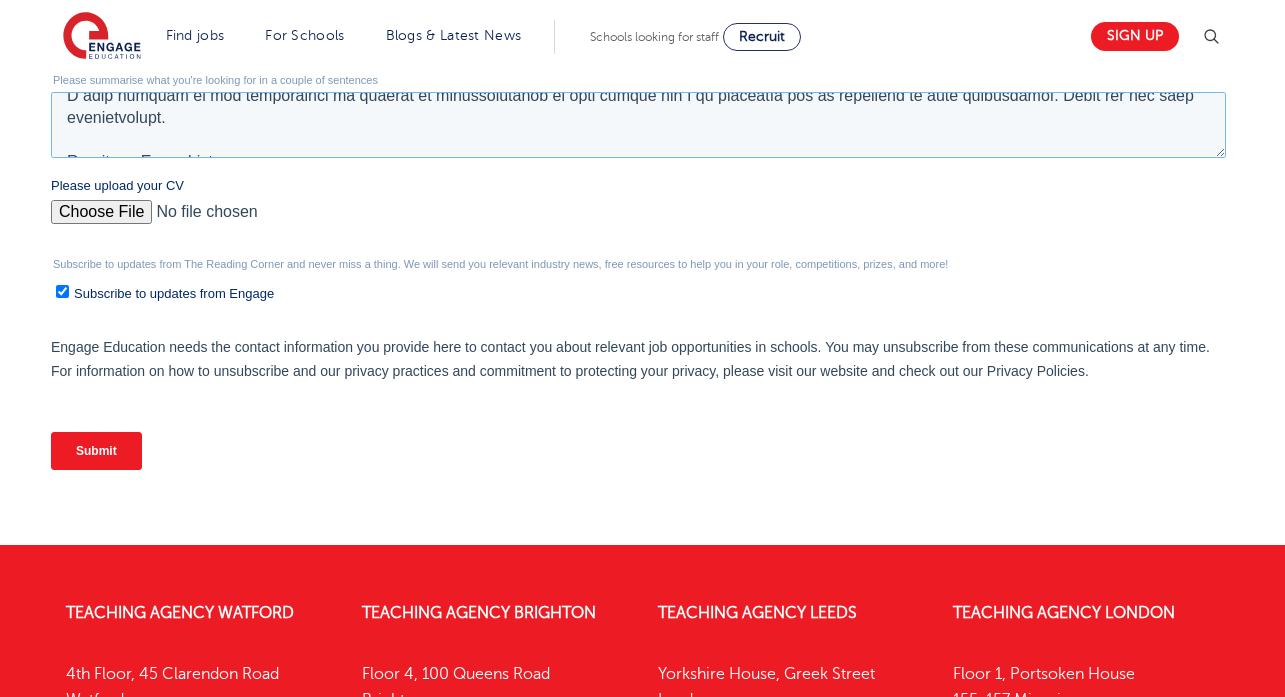 click on "Tell us about your experience and goals *" at bounding box center (638, 125) 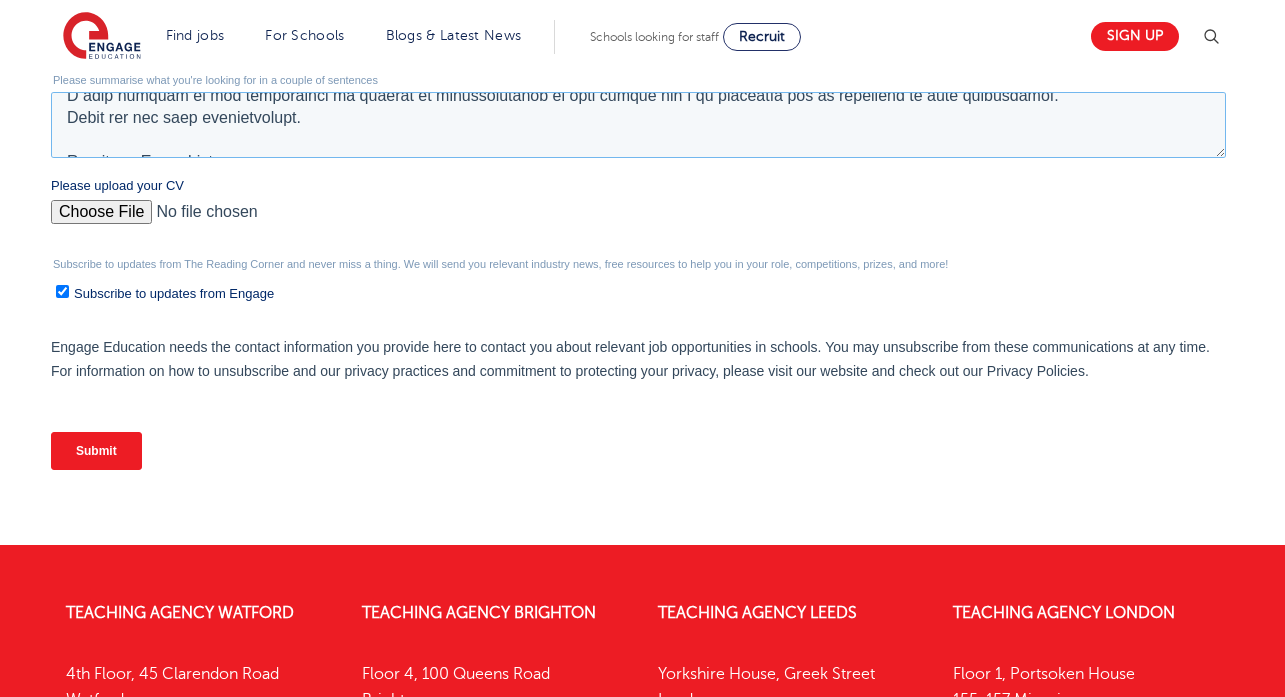 scroll, scrollTop: 254, scrollLeft: 0, axis: vertical 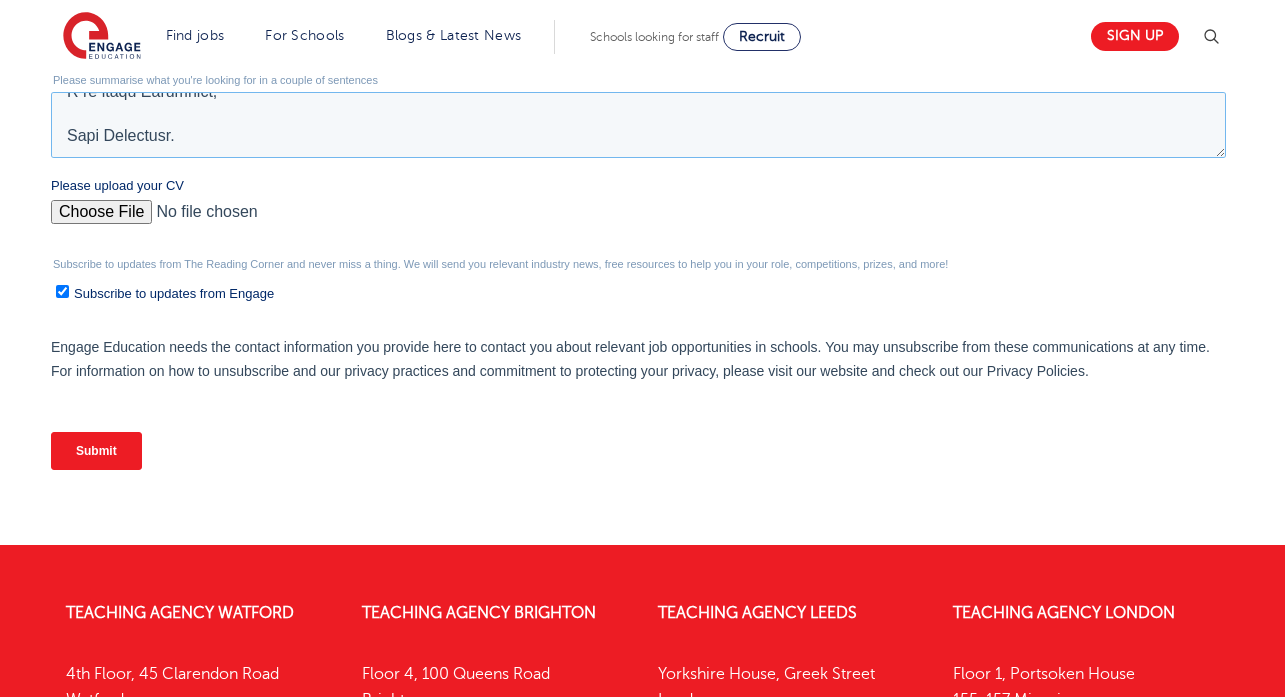 type on "I am writing to apply for the post of a Biology Teacher position in your noble institution. With a passion for teaching and a background in Biology and Education, I believe I am the perfect candidate for this role.
I have a Bachelor of Science Degree in Biology Education (B.Sc (Ed) Biology) from the prestigious Benue state University Makurdi, Benue state, Nigeria. I have 8 years of experience teaching biology in a variety of settings, including high schools, community colleges and online courses. My enthusiasm for biology and teaching has enabled me to develop engaging and creative lesson plans that have been well-received by students and colleagues alike.
I am an excellent communicator and I have the ability to make complex concepts accessible to a wide range of learners. I am also highly organized and have experience in using a variety of educational technologies to enhance my lessons. I am comfortable with both in-person and virtual teaching and I have the flexibility to work with a variety of schedules..." 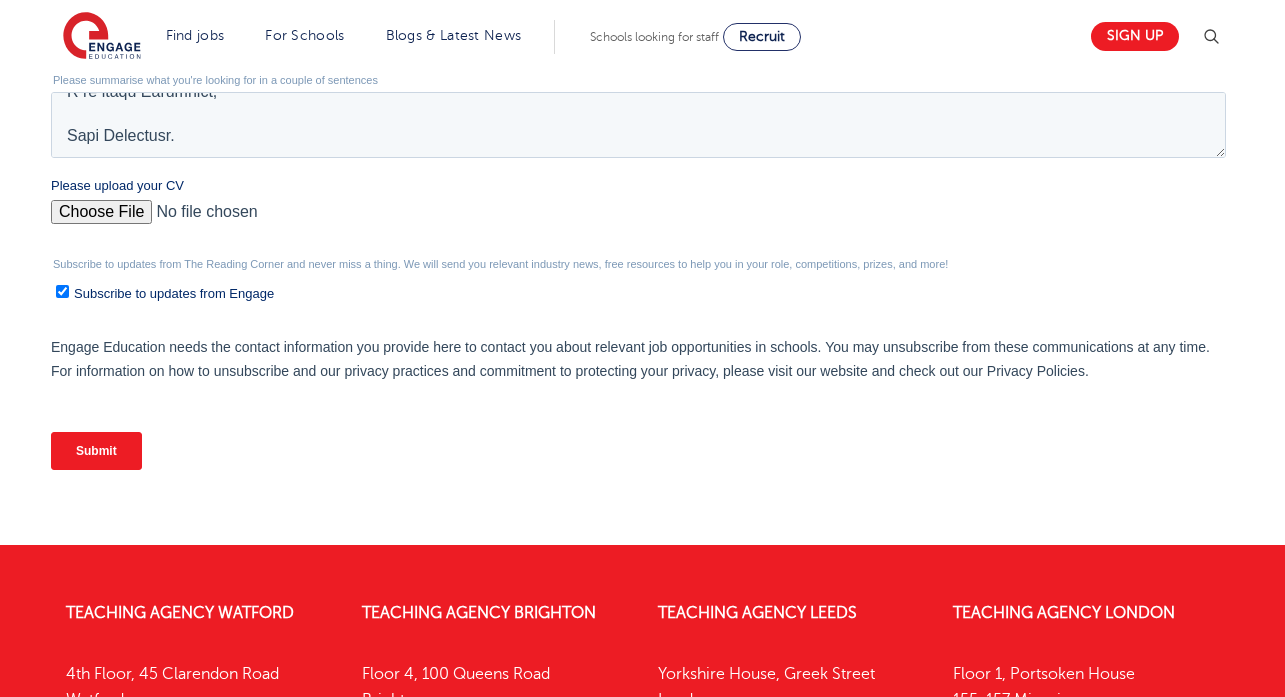 click on "Please upload your CV" at bounding box center (638, 220) 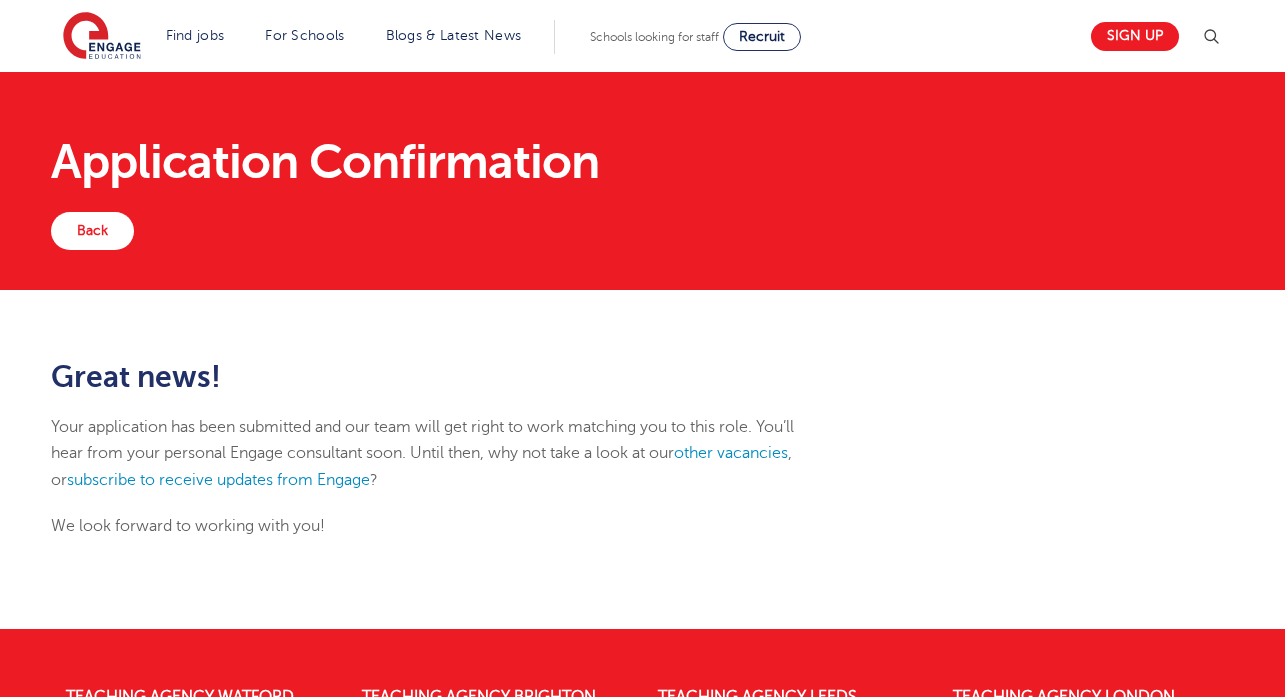 scroll, scrollTop: 0, scrollLeft: 0, axis: both 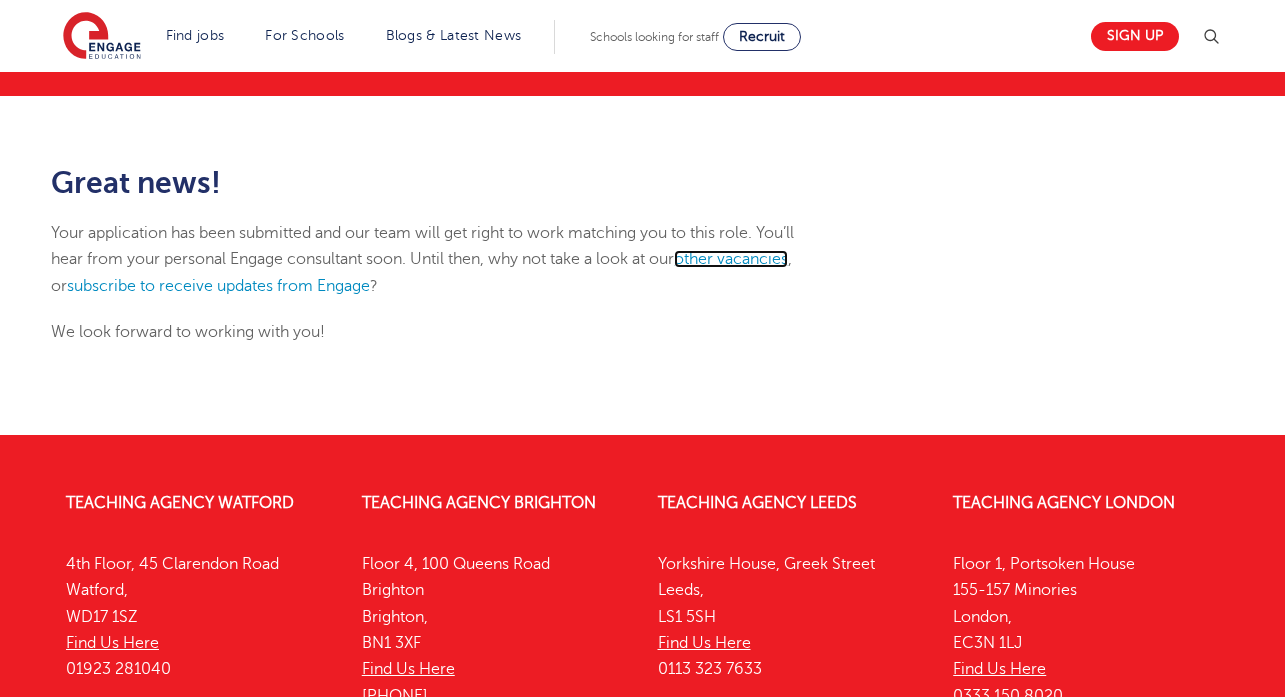 click on "other vacancies" at bounding box center (731, 259) 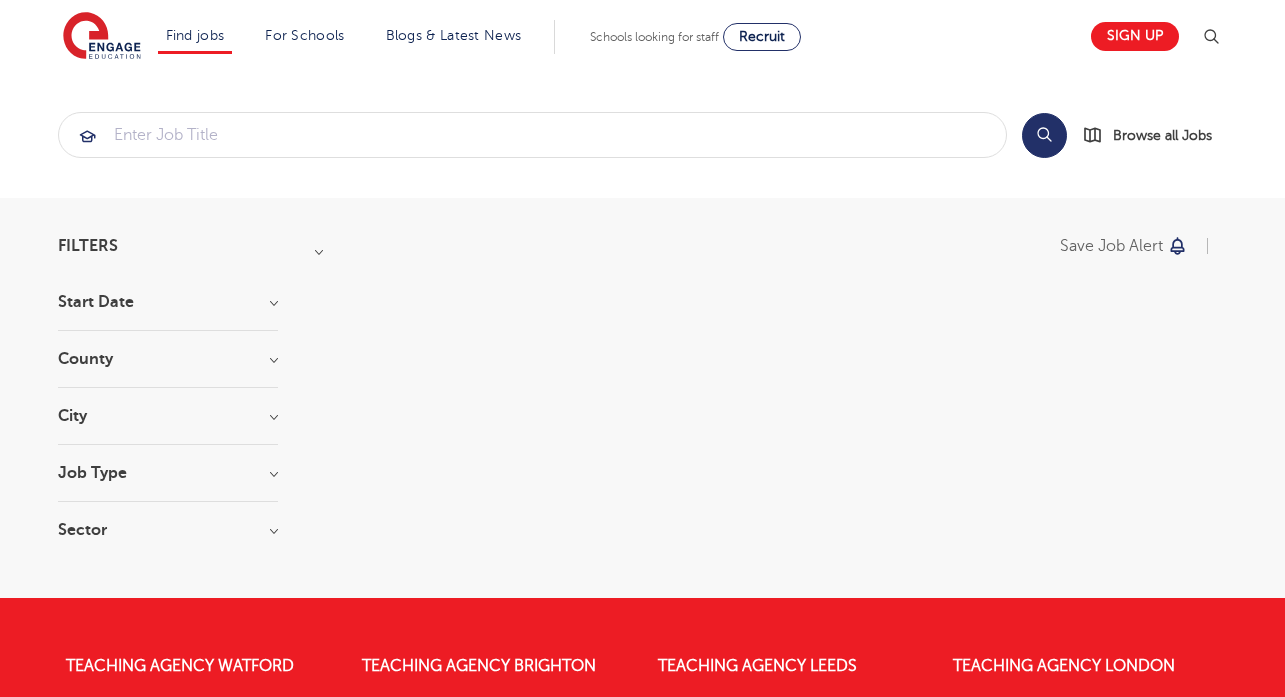 scroll, scrollTop: 0, scrollLeft: 0, axis: both 